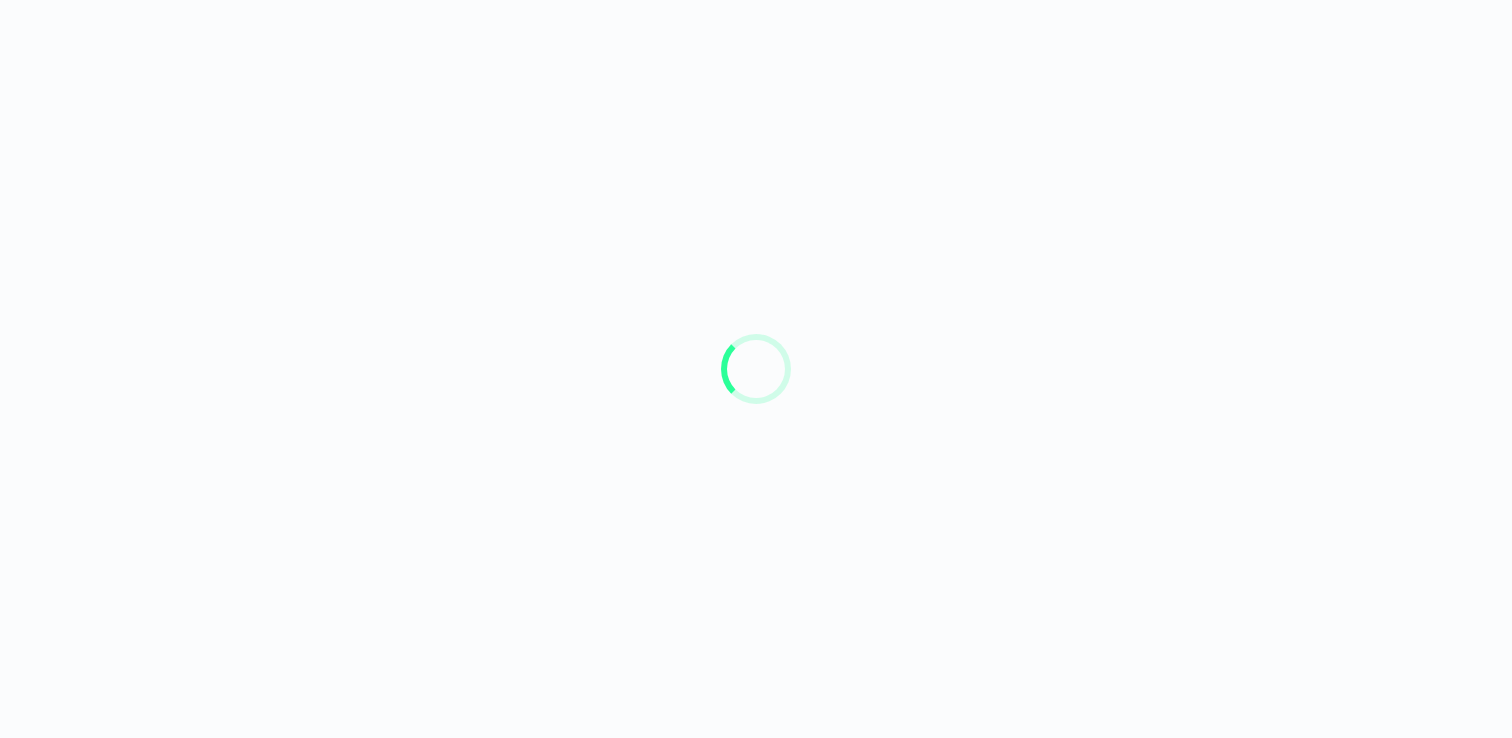 scroll, scrollTop: 0, scrollLeft: 0, axis: both 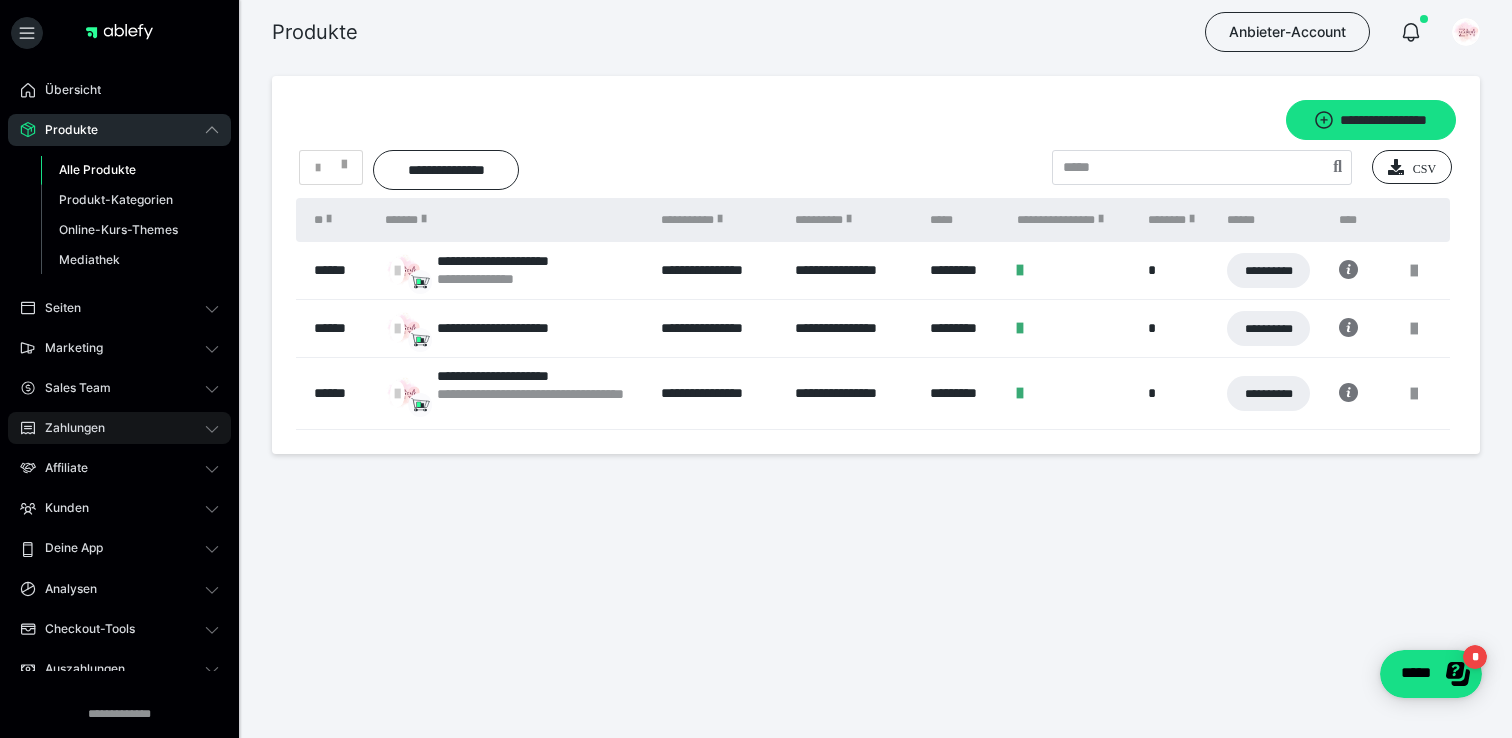 click on "Zahlungen" at bounding box center [119, 428] 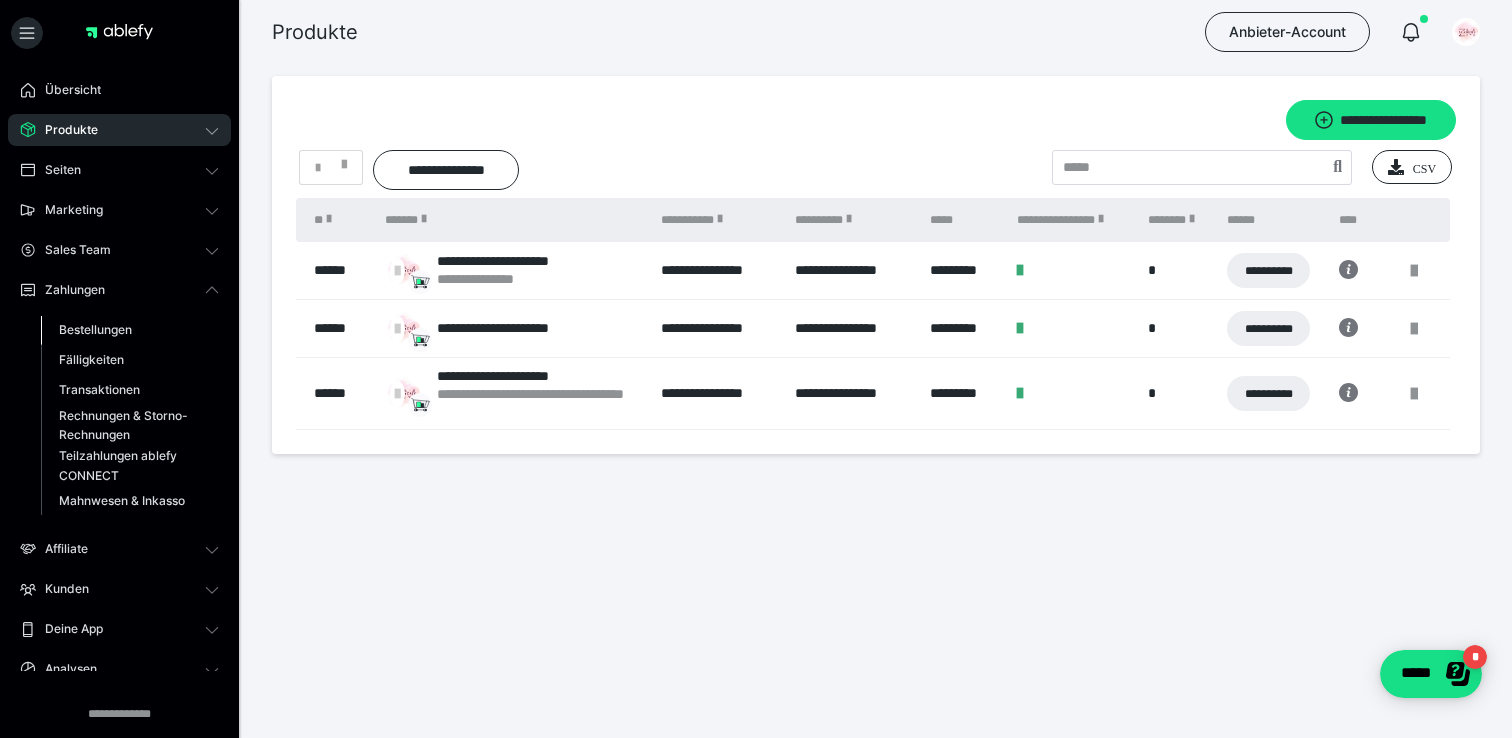 click on "Bestellungen" at bounding box center [95, 329] 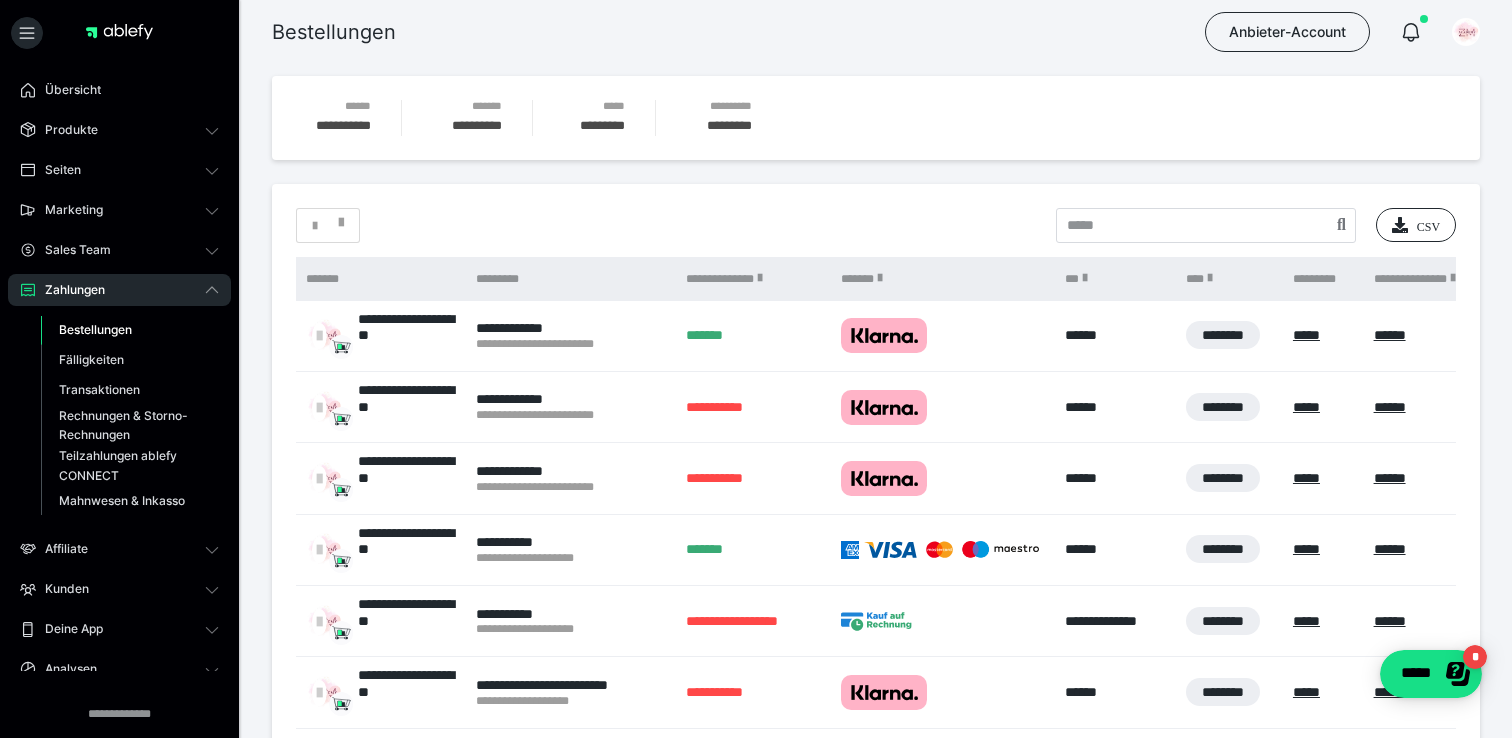 scroll, scrollTop: 0, scrollLeft: 32, axis: horizontal 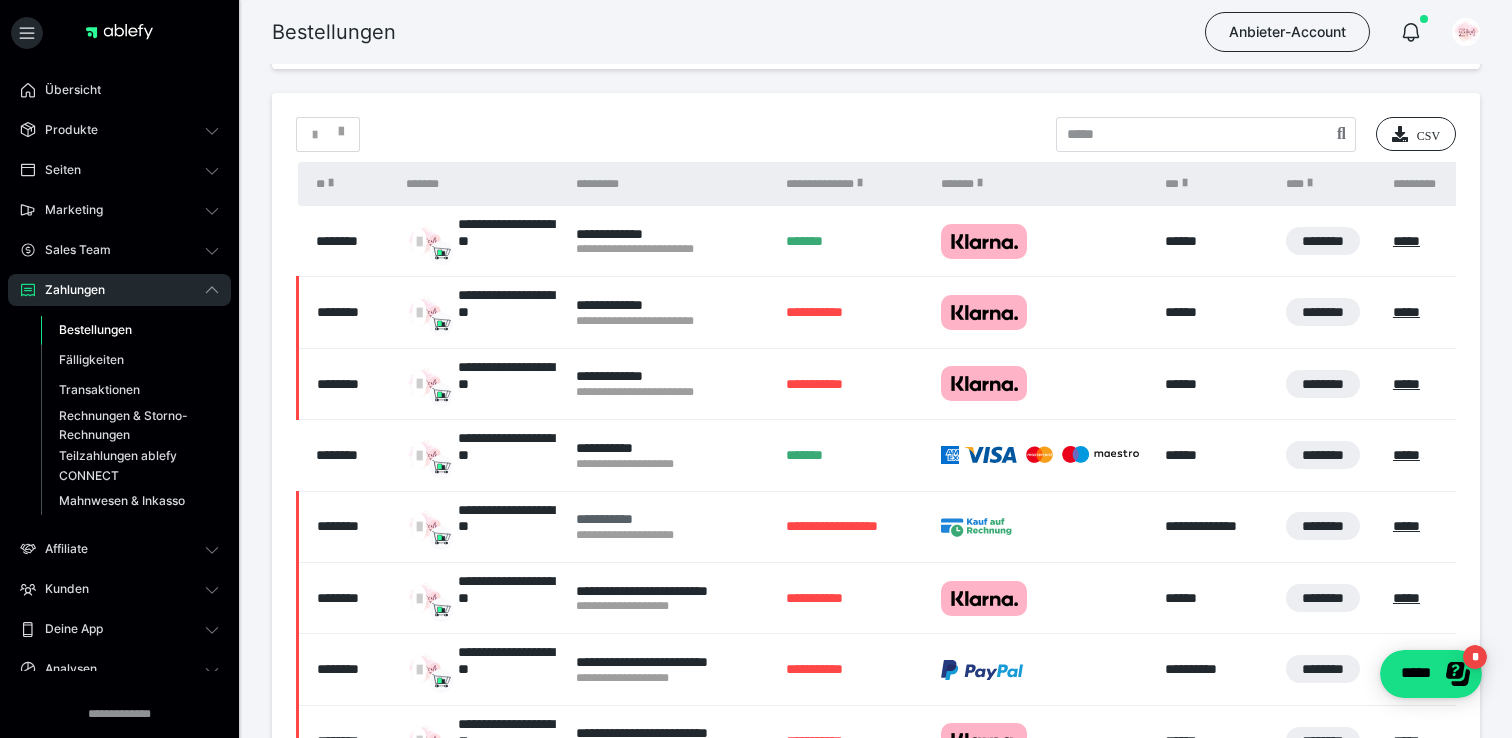 click on "**********" at bounding box center (671, 519) 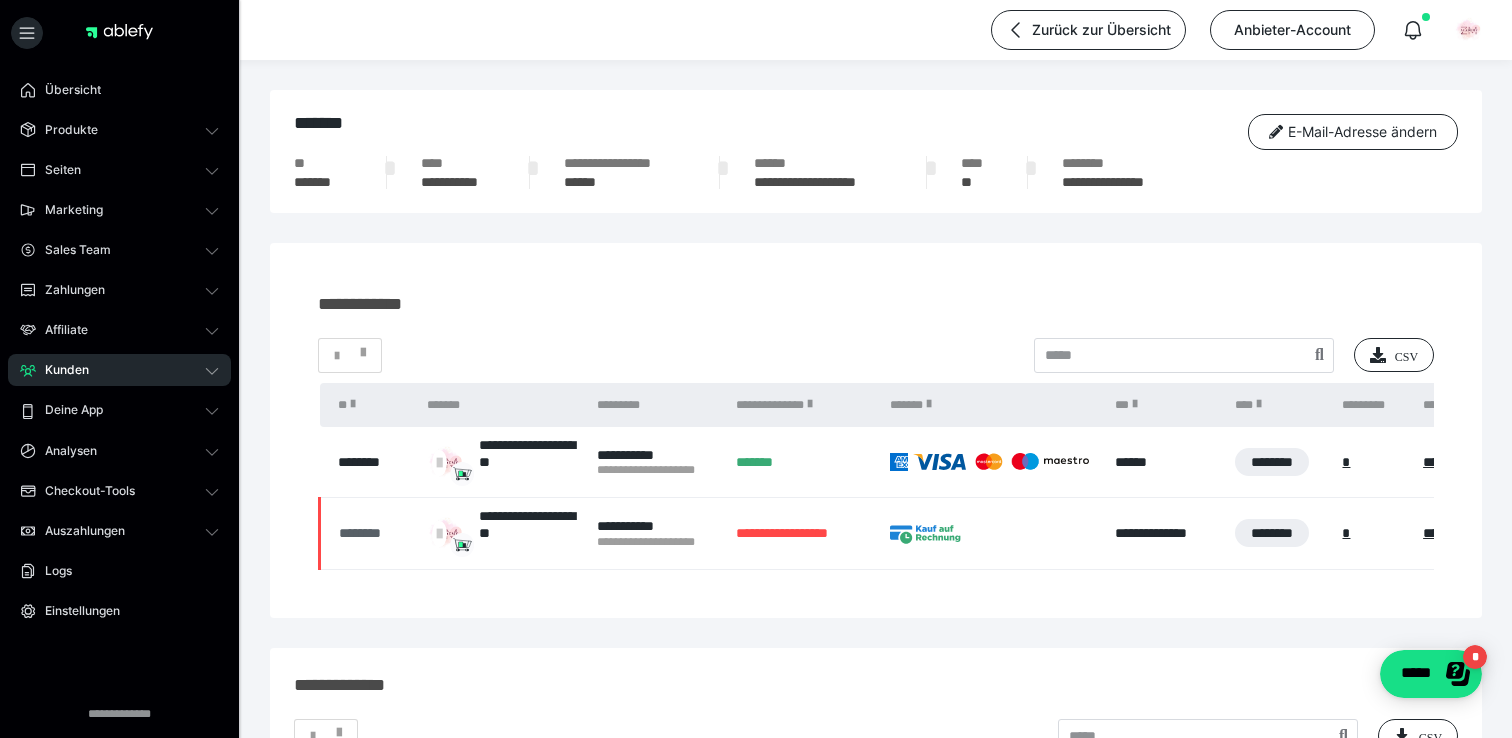 click on "********" at bounding box center [373, 533] 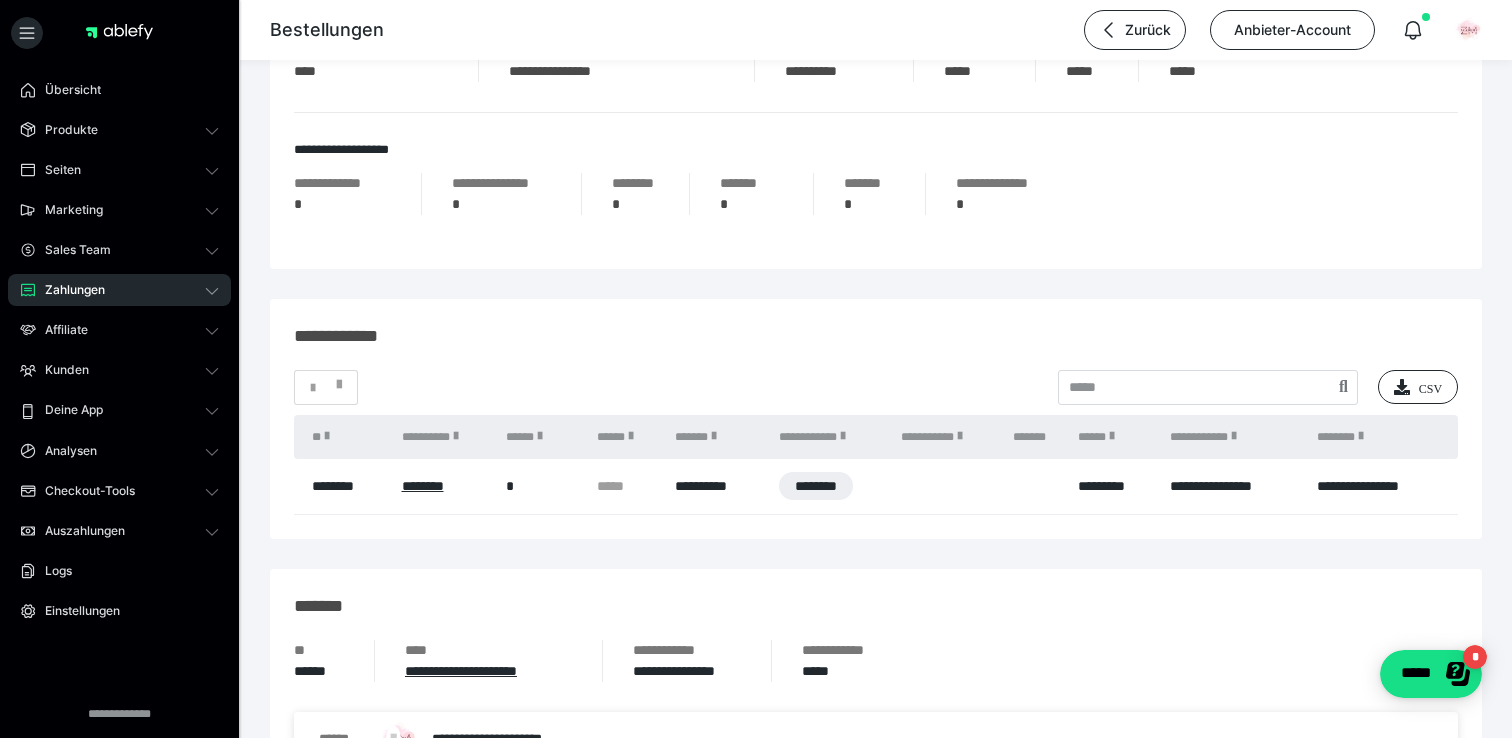 scroll, scrollTop: 1048, scrollLeft: 0, axis: vertical 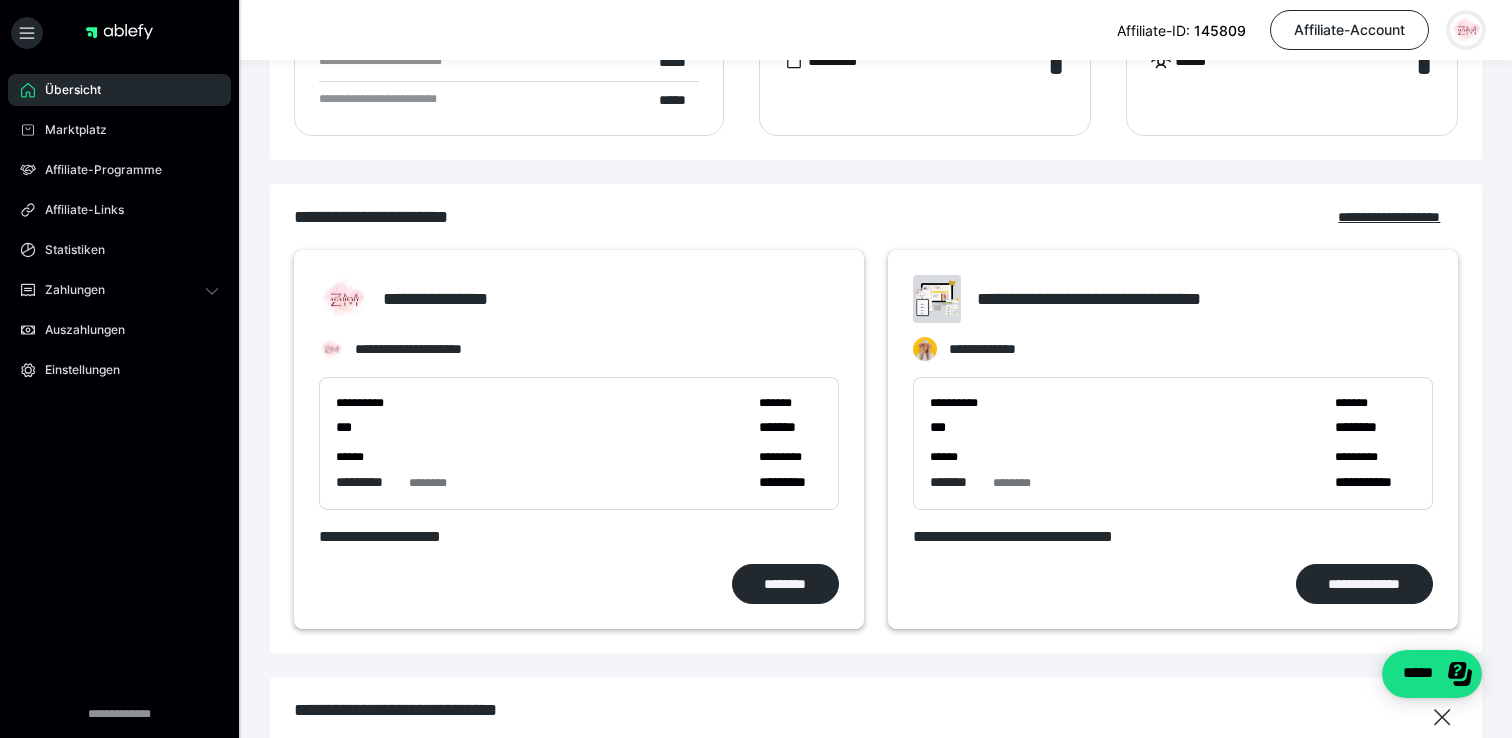 click at bounding box center [1466, 30] 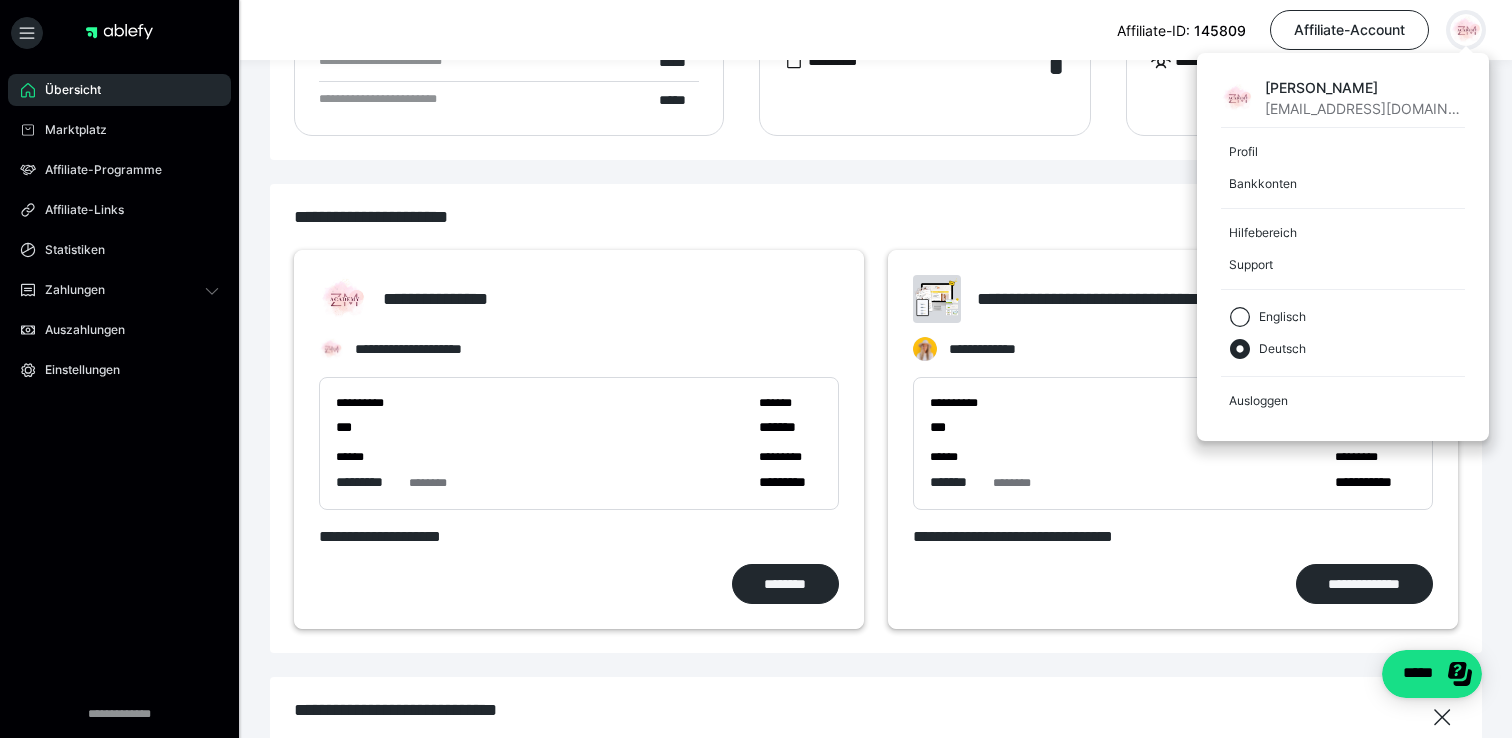 click at bounding box center (1466, 30) 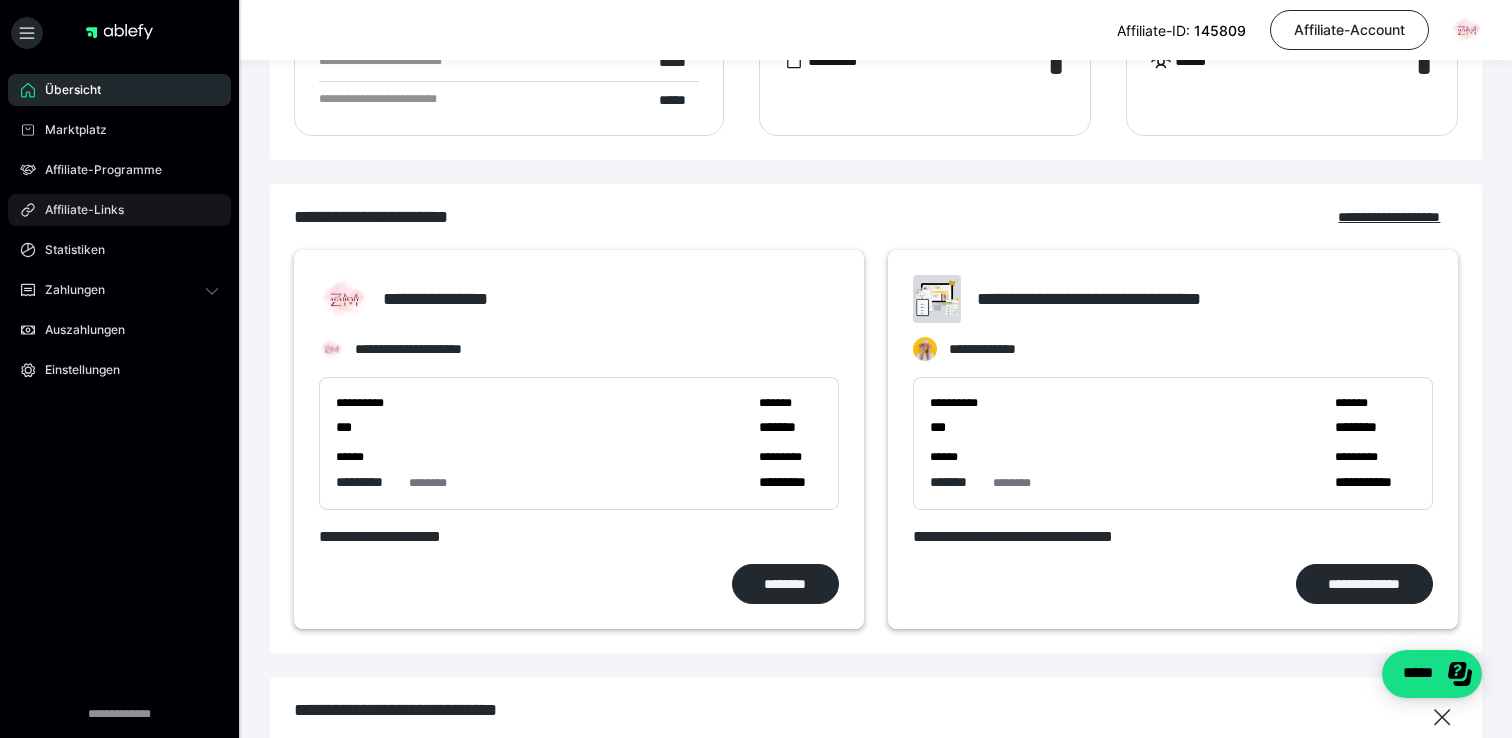 click on "Affiliate-Links" at bounding box center (77, 210) 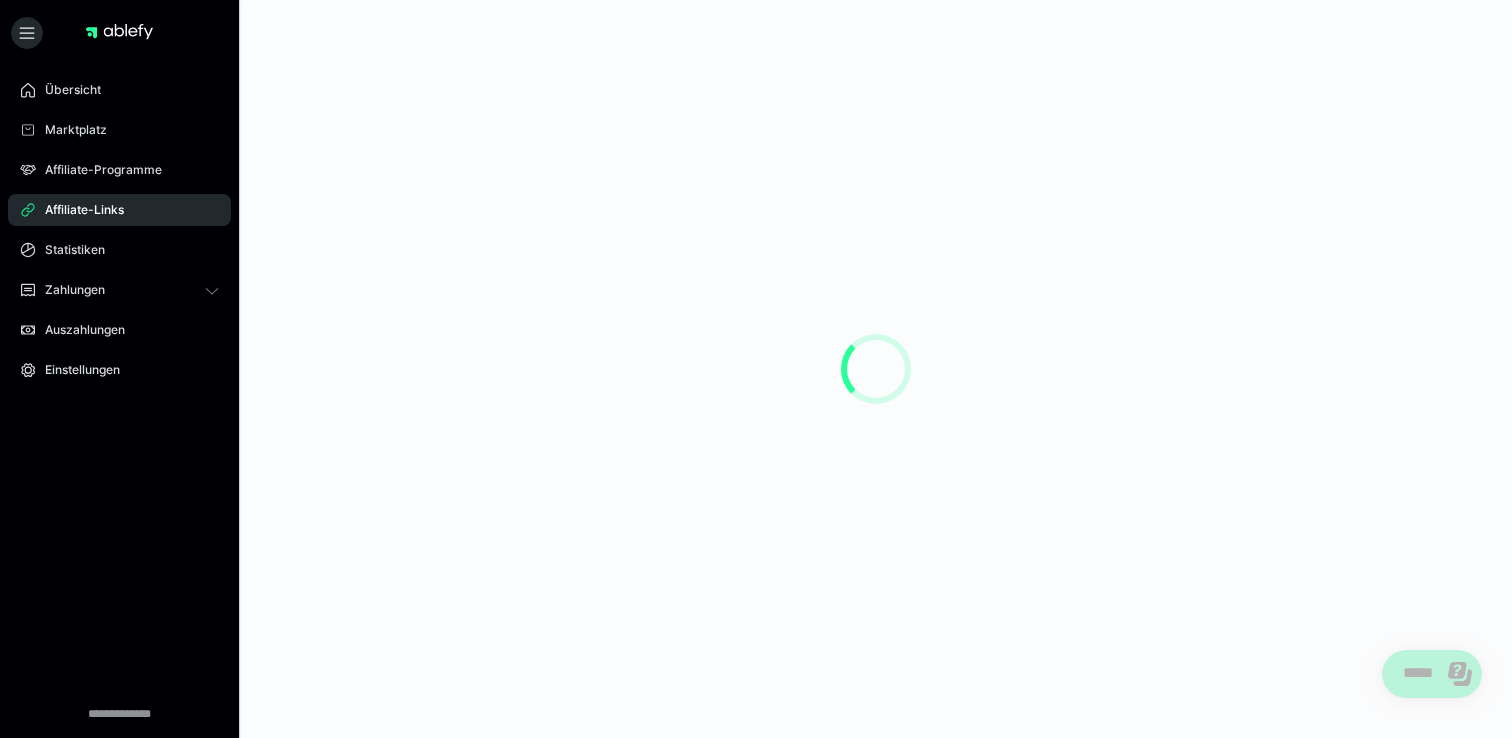 scroll, scrollTop: 0, scrollLeft: 0, axis: both 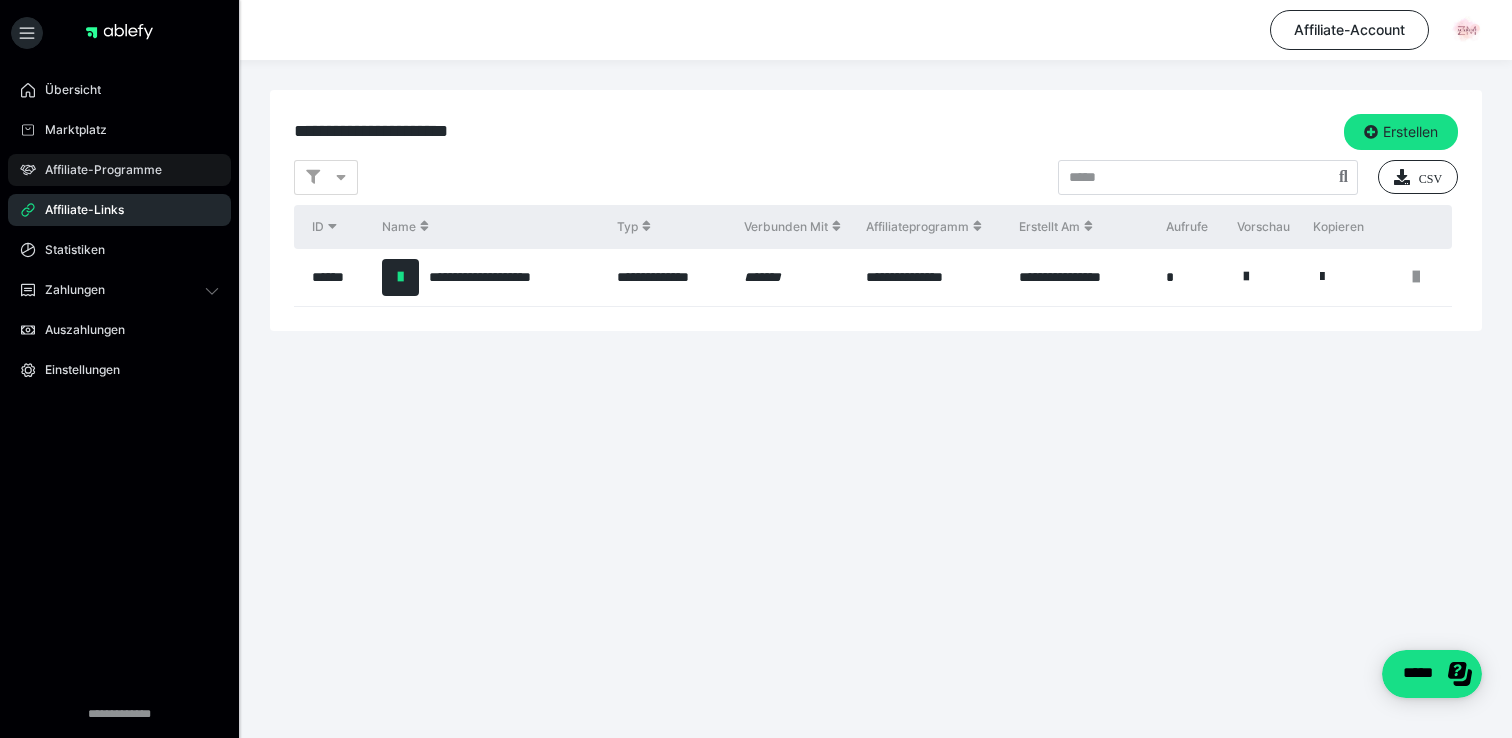 click on "Affiliate-Programme" at bounding box center (96, 170) 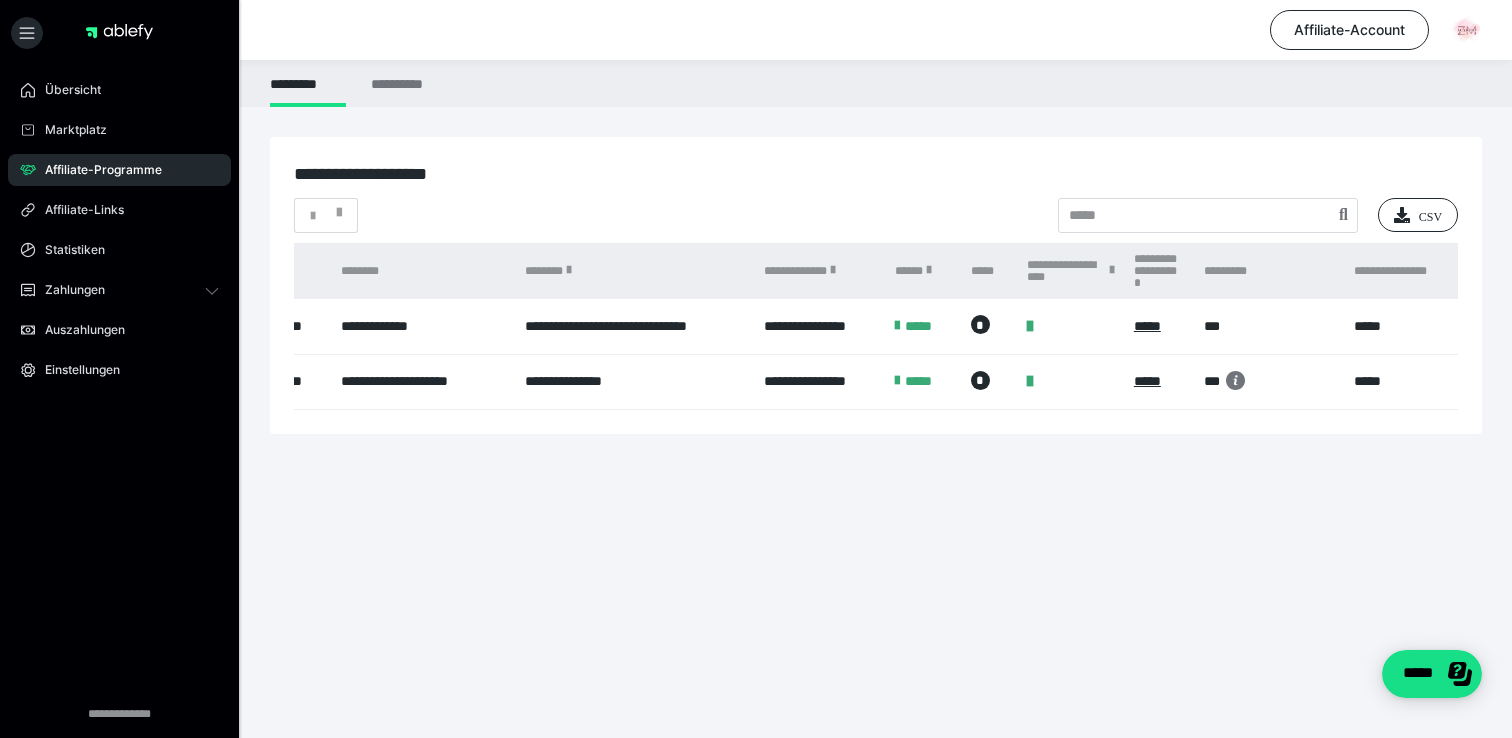 scroll, scrollTop: 0, scrollLeft: 128, axis: horizontal 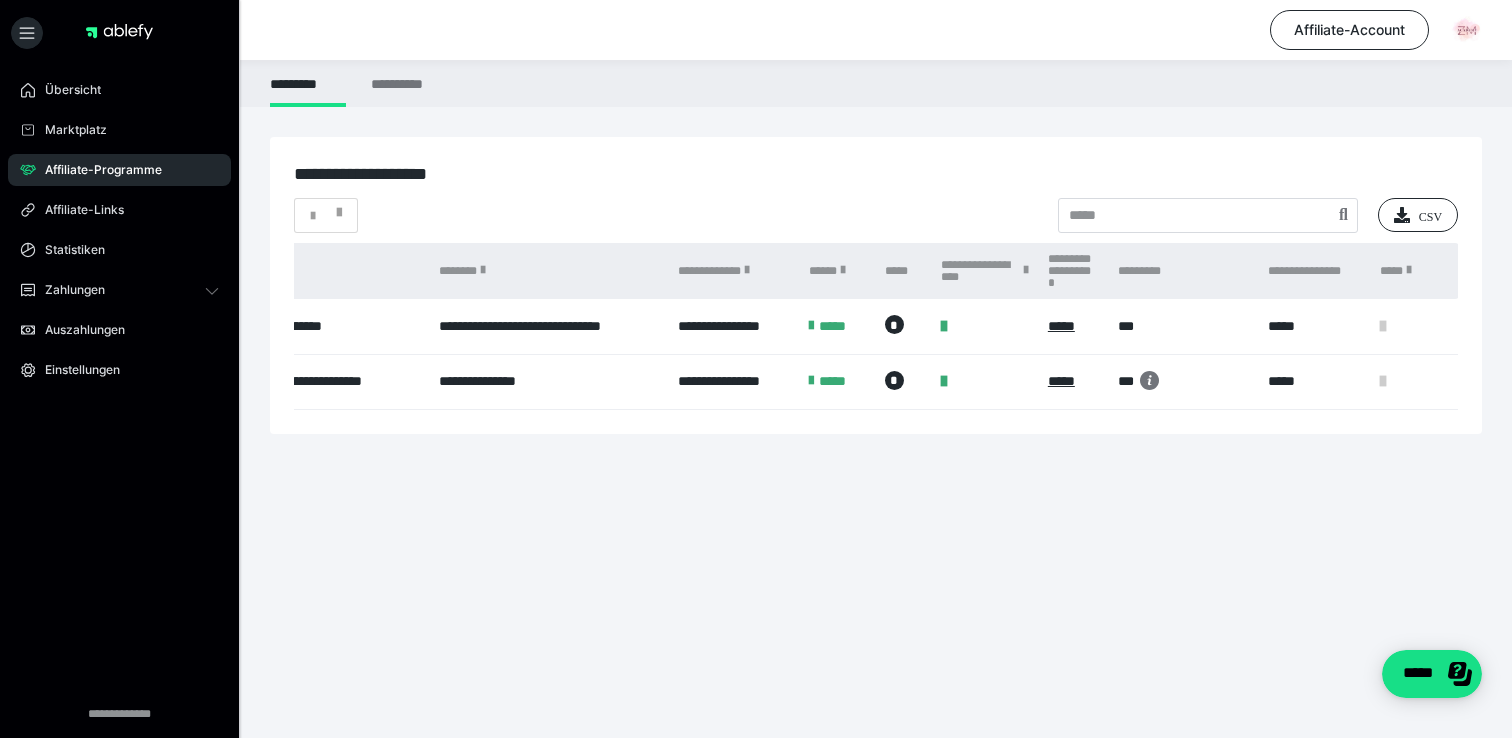 click at bounding box center (1383, 326) 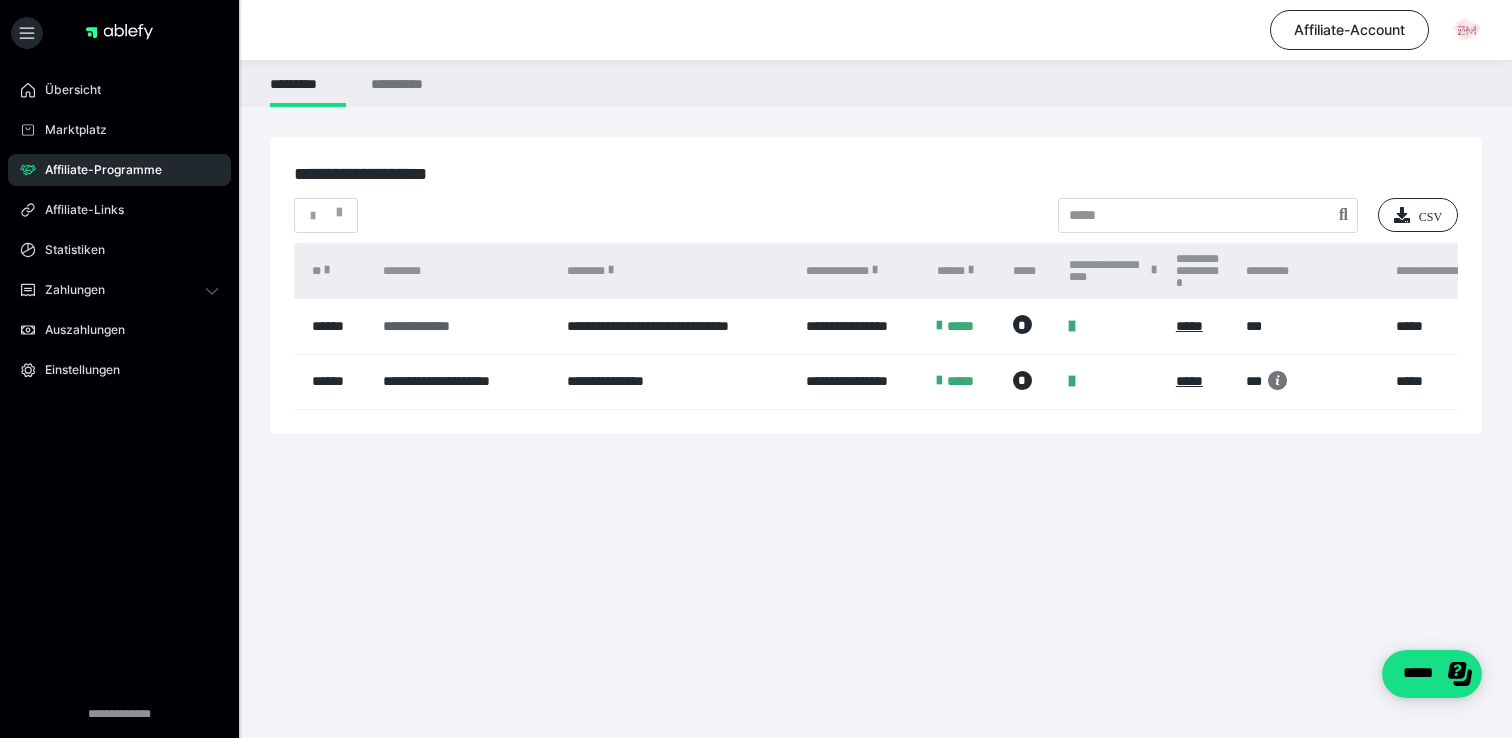 click on "**********" at bounding box center [465, 326] 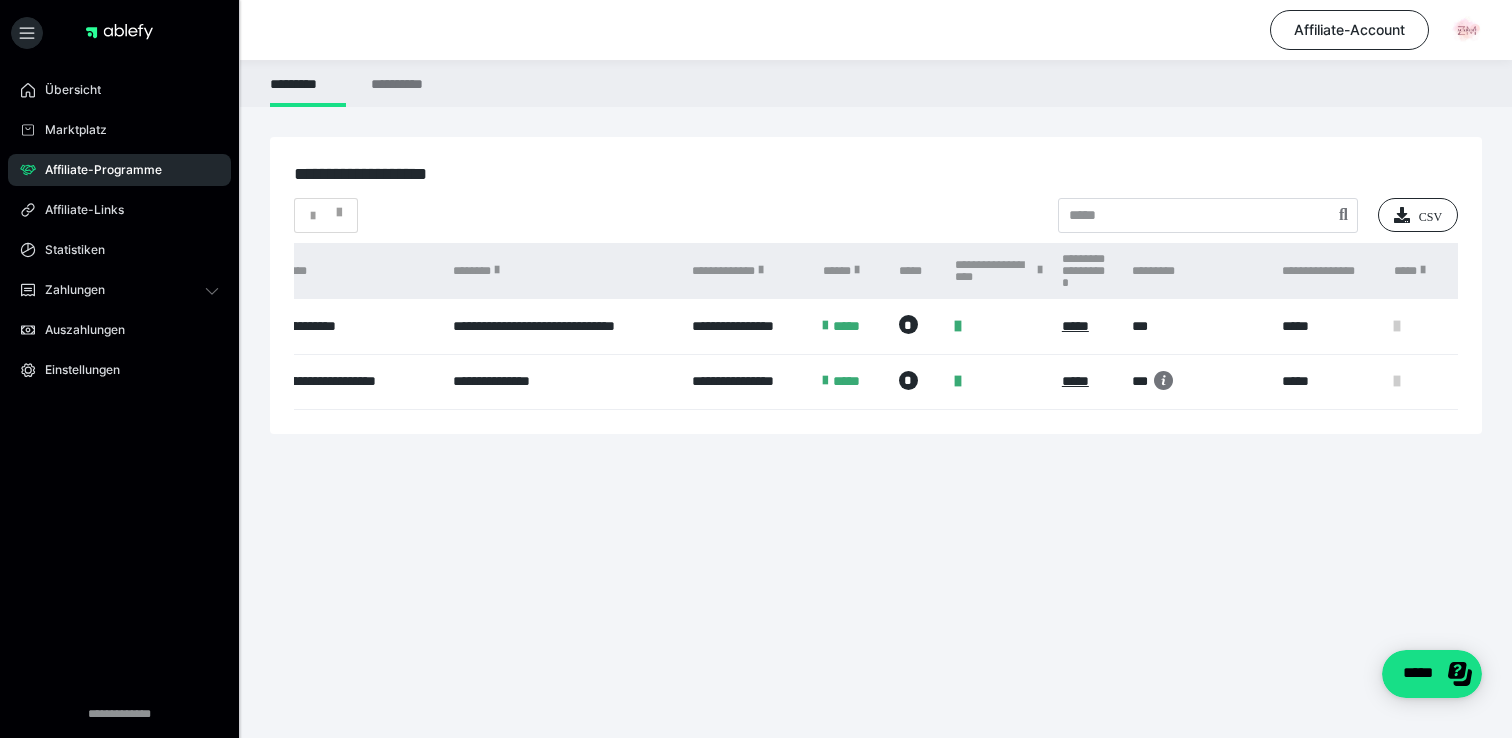 scroll, scrollTop: 0, scrollLeft: 128, axis: horizontal 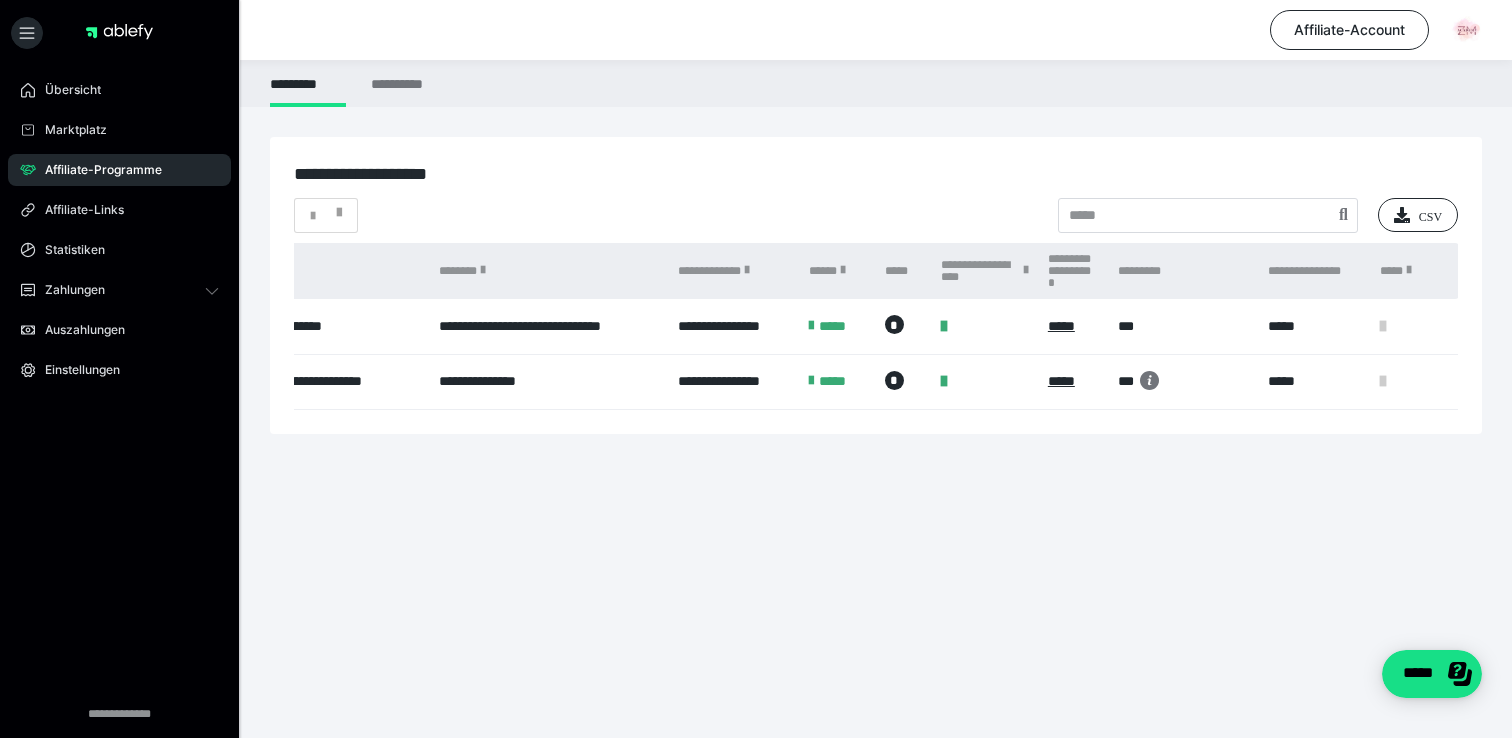 click at bounding box center (1383, 326) 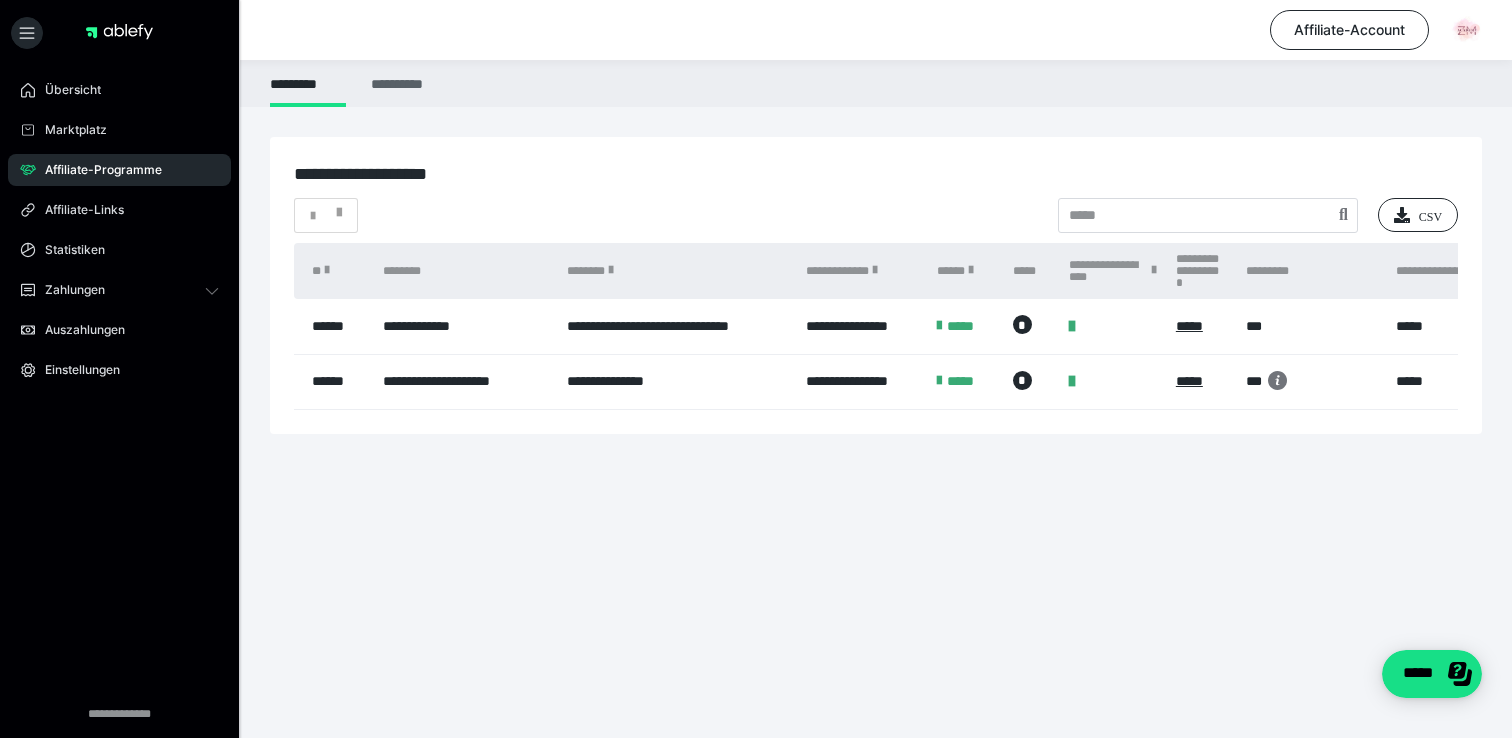 click on "**********" at bounding box center [400, 83] 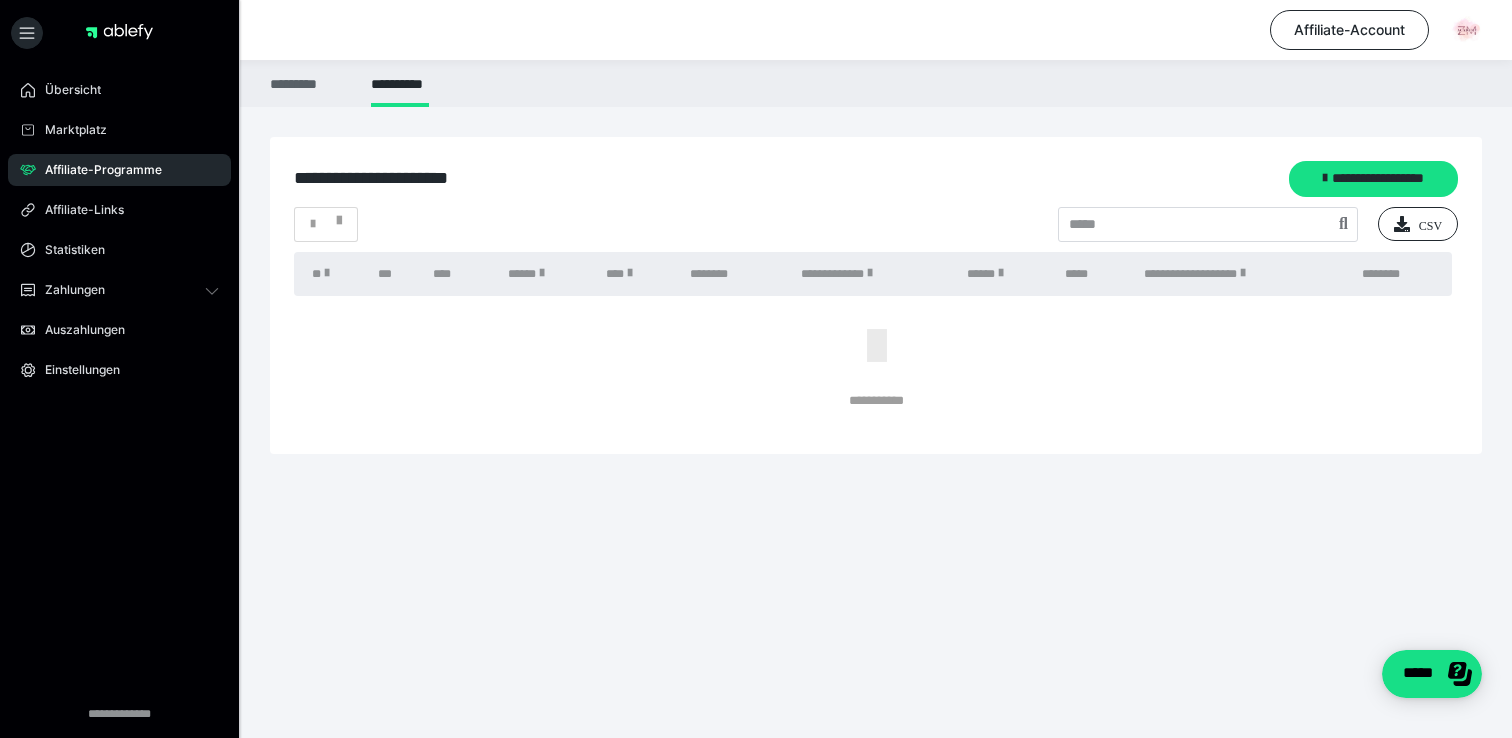 click on "*********" at bounding box center (308, 83) 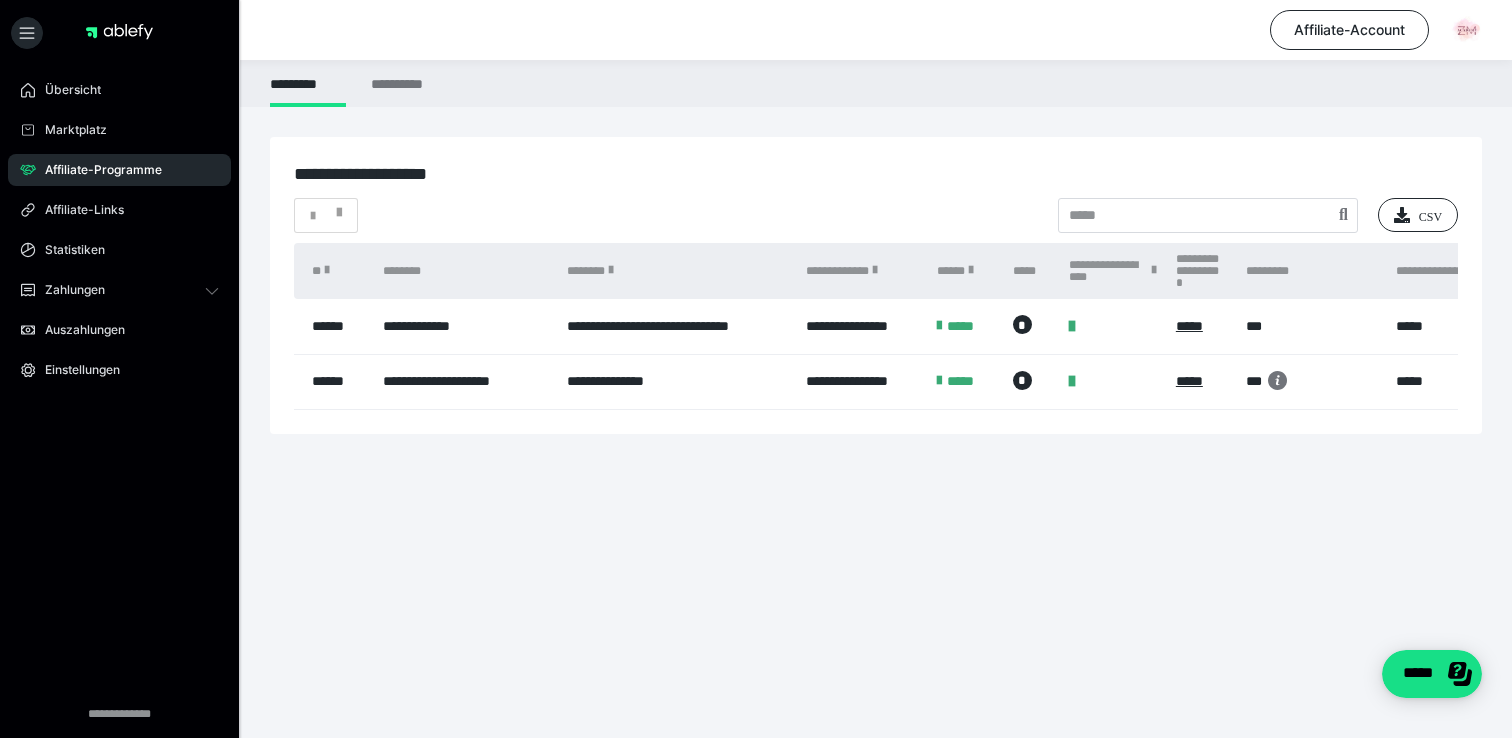 click on "******" at bounding box center [333, 326] 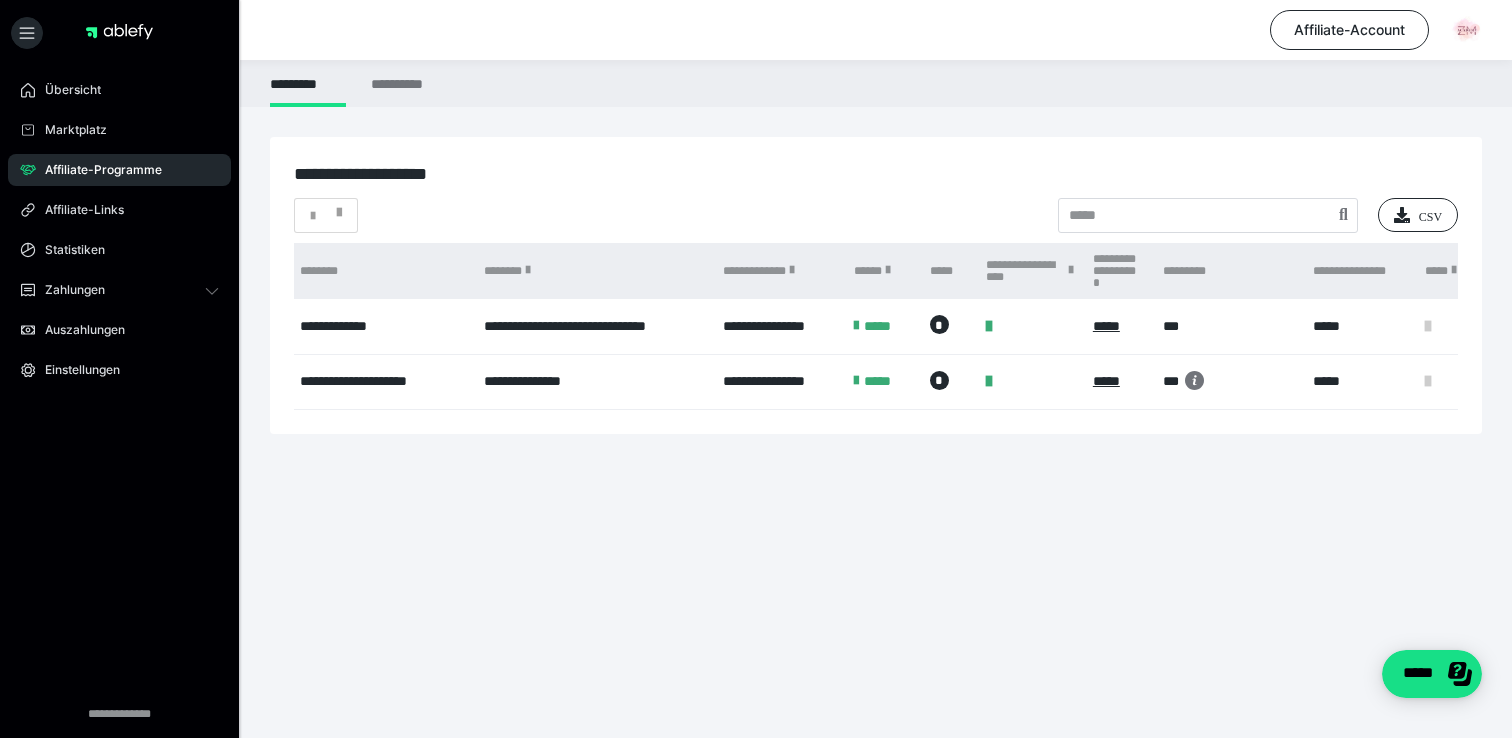 scroll, scrollTop: 0, scrollLeft: 128, axis: horizontal 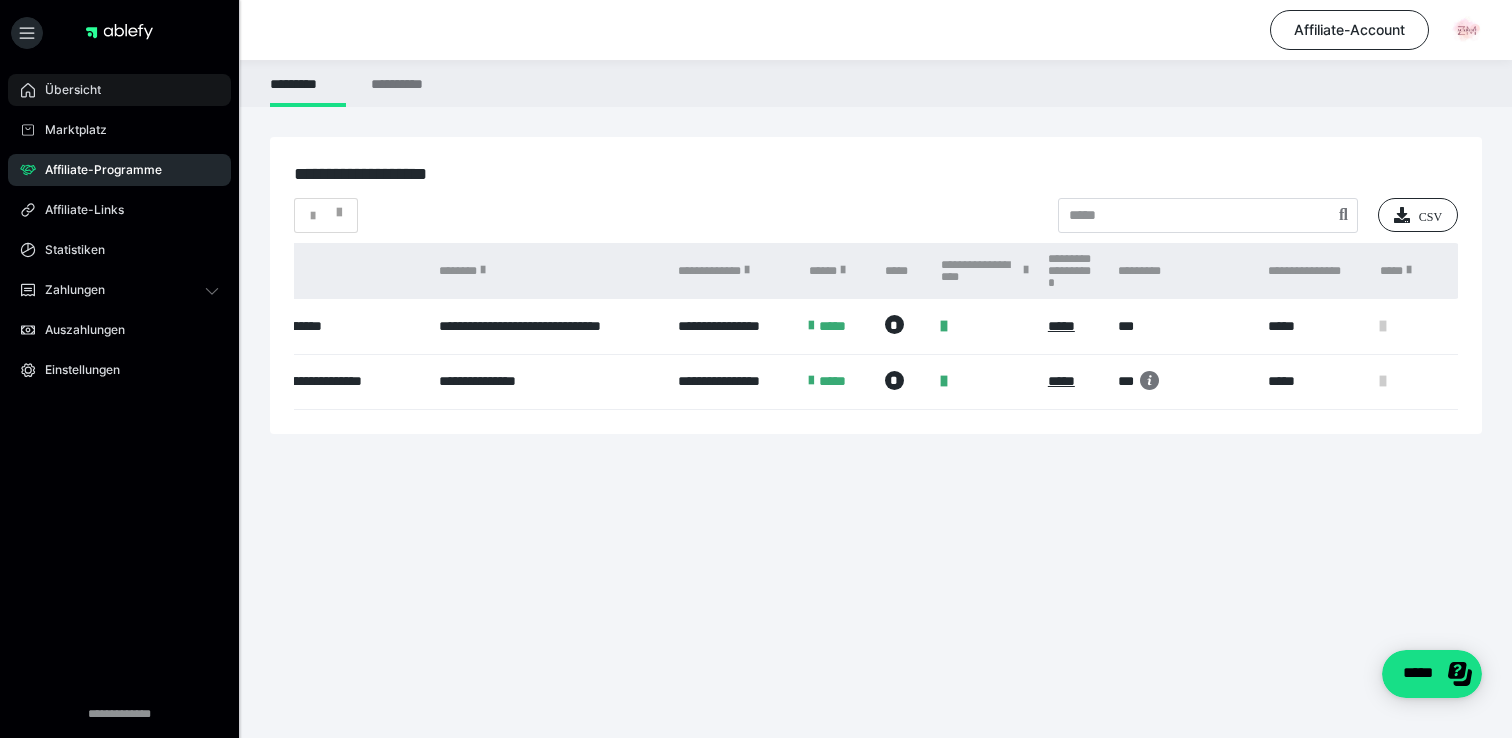 click on "Übersicht" at bounding box center [66, 90] 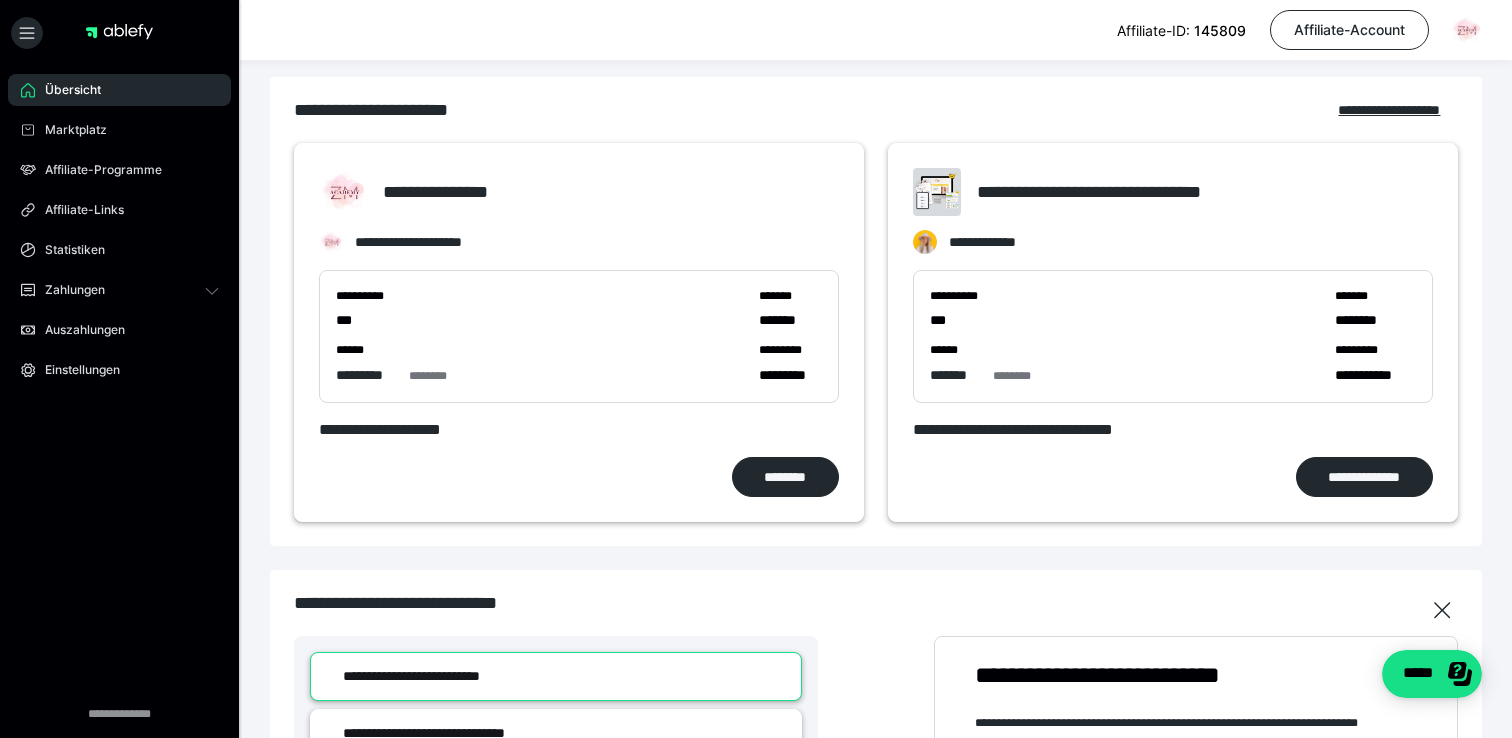 scroll, scrollTop: 342, scrollLeft: 0, axis: vertical 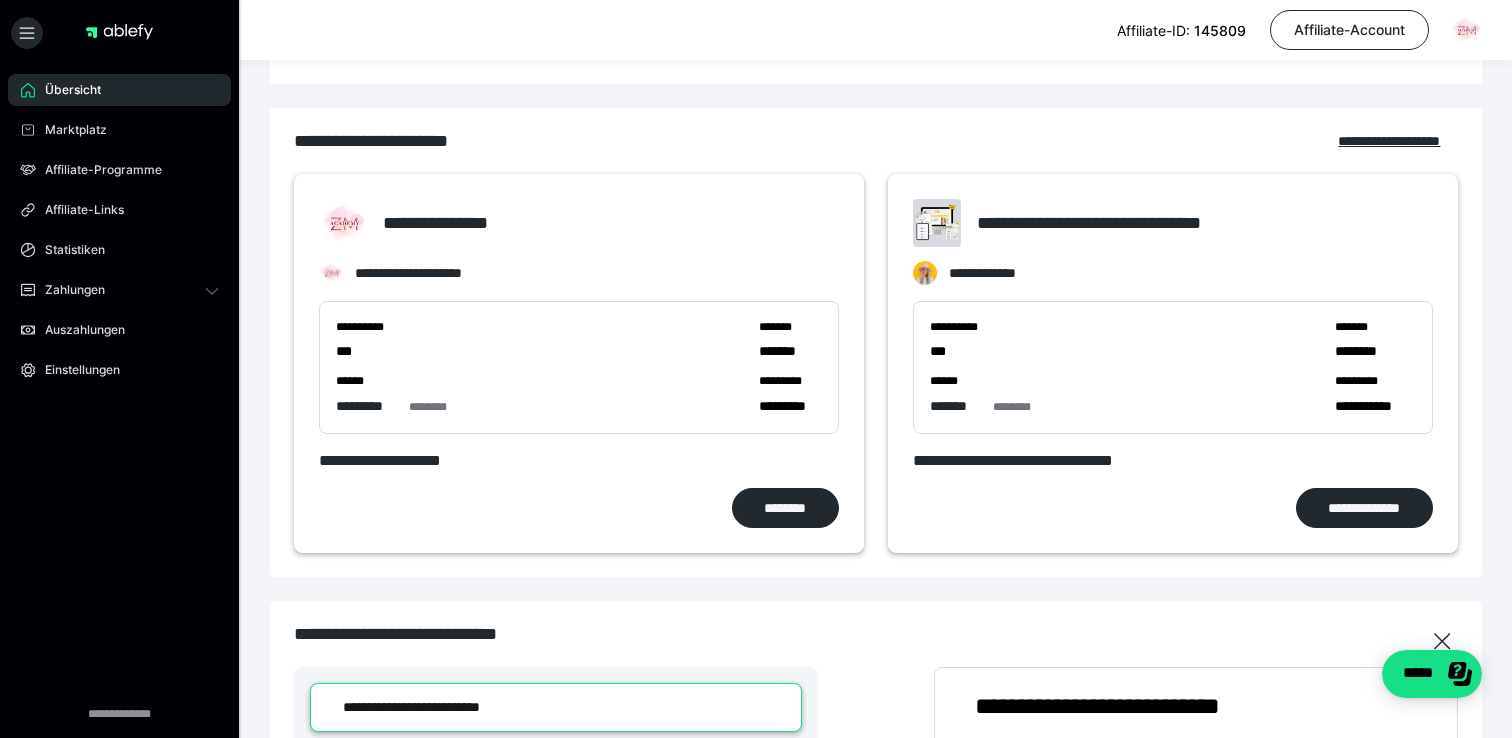 click at bounding box center (937, 223) 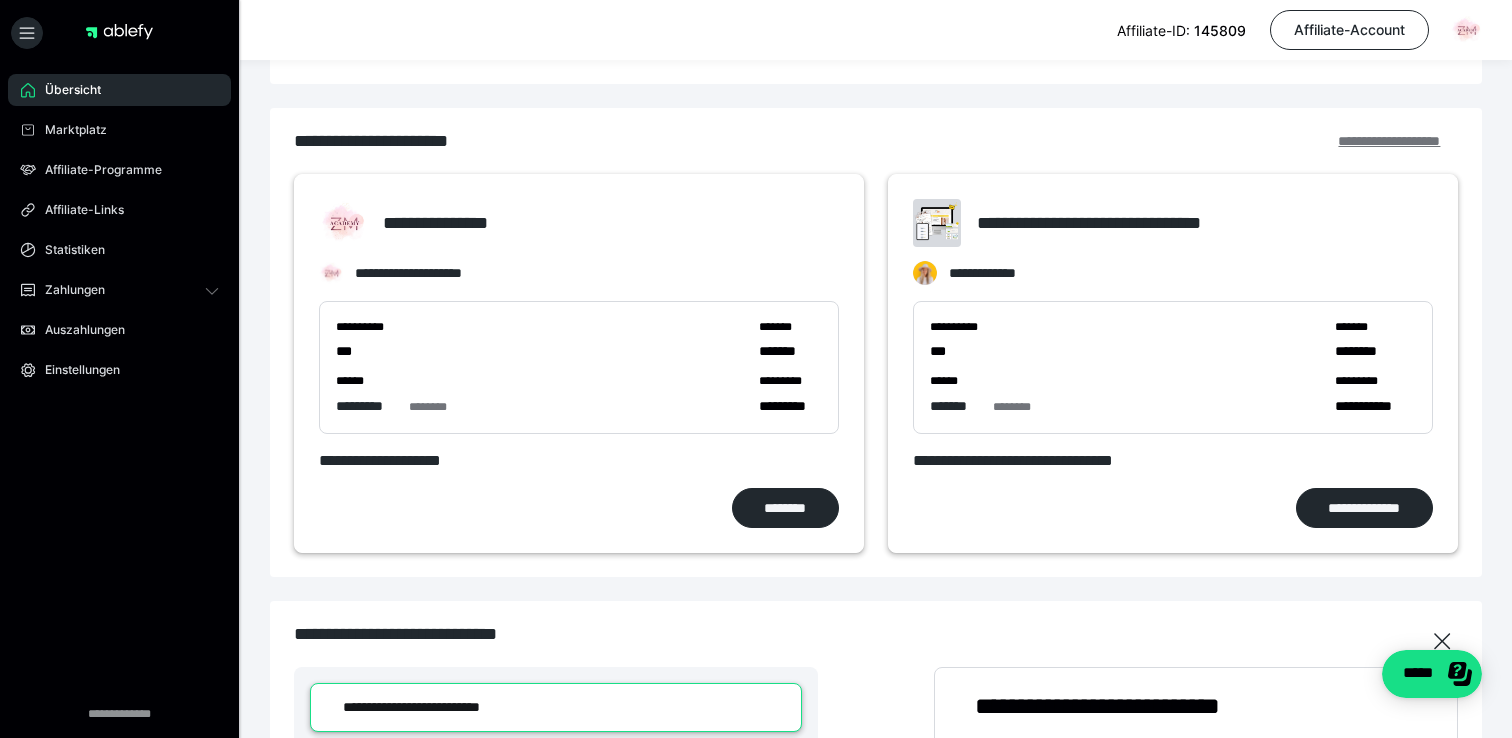 click on "**********" at bounding box center [1398, 141] 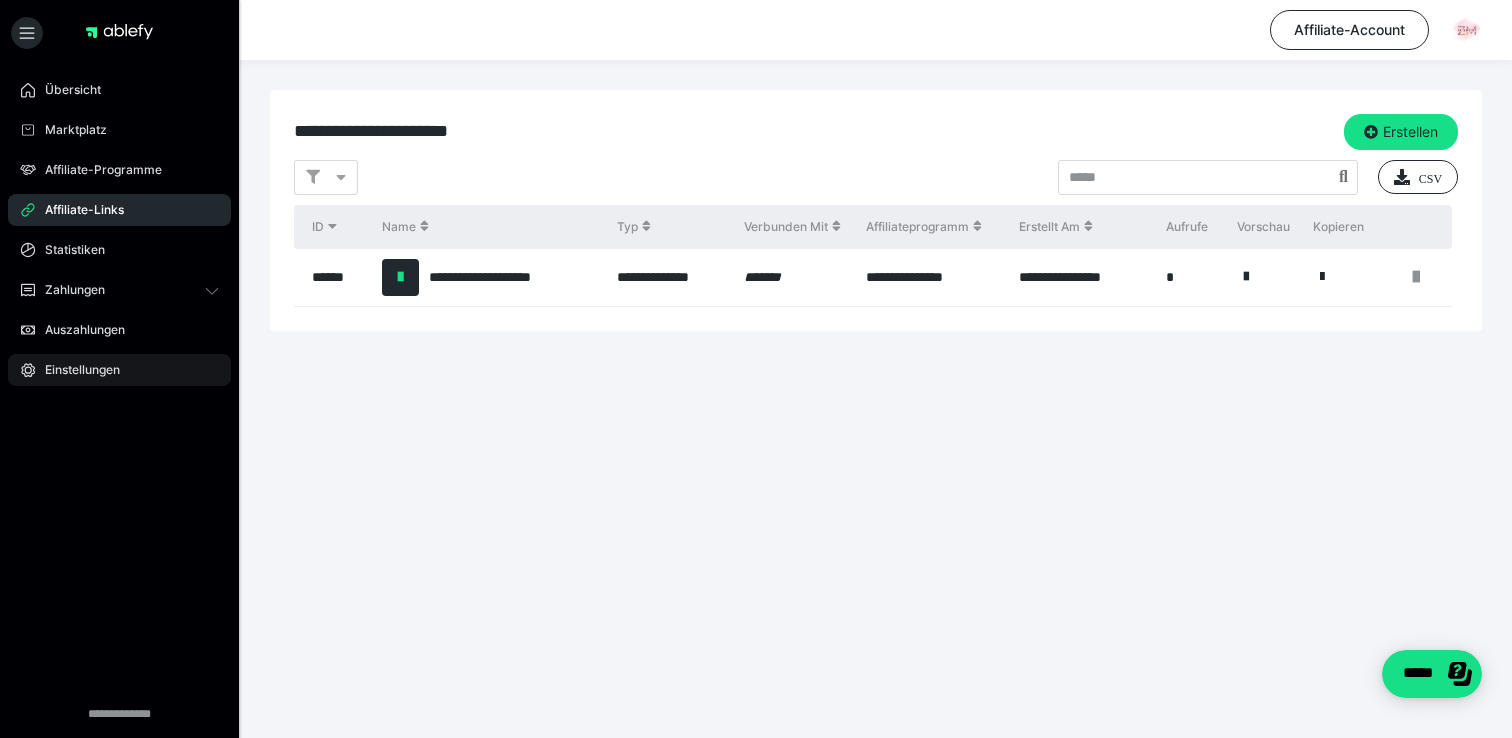 click on "Einstellungen" at bounding box center (119, 370) 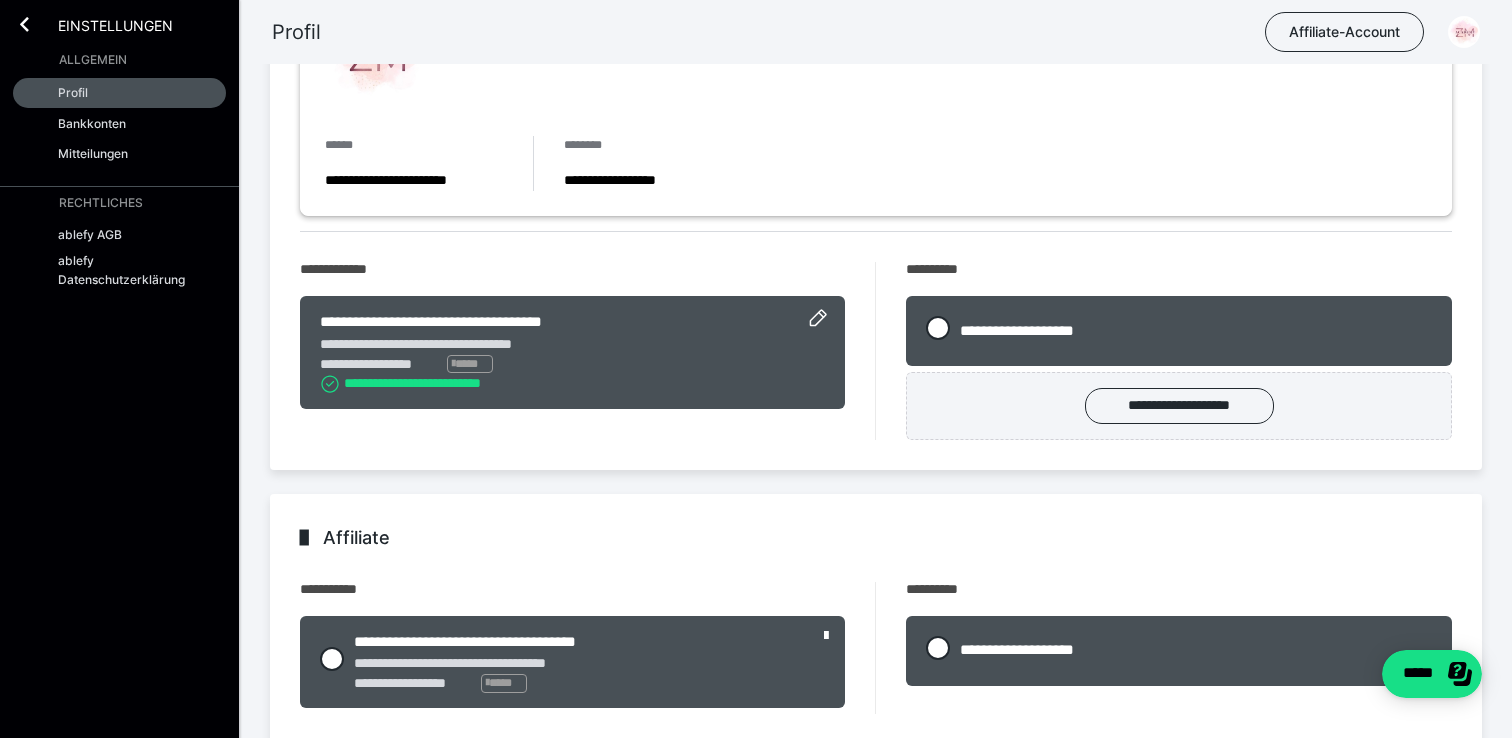 scroll, scrollTop: 0, scrollLeft: 0, axis: both 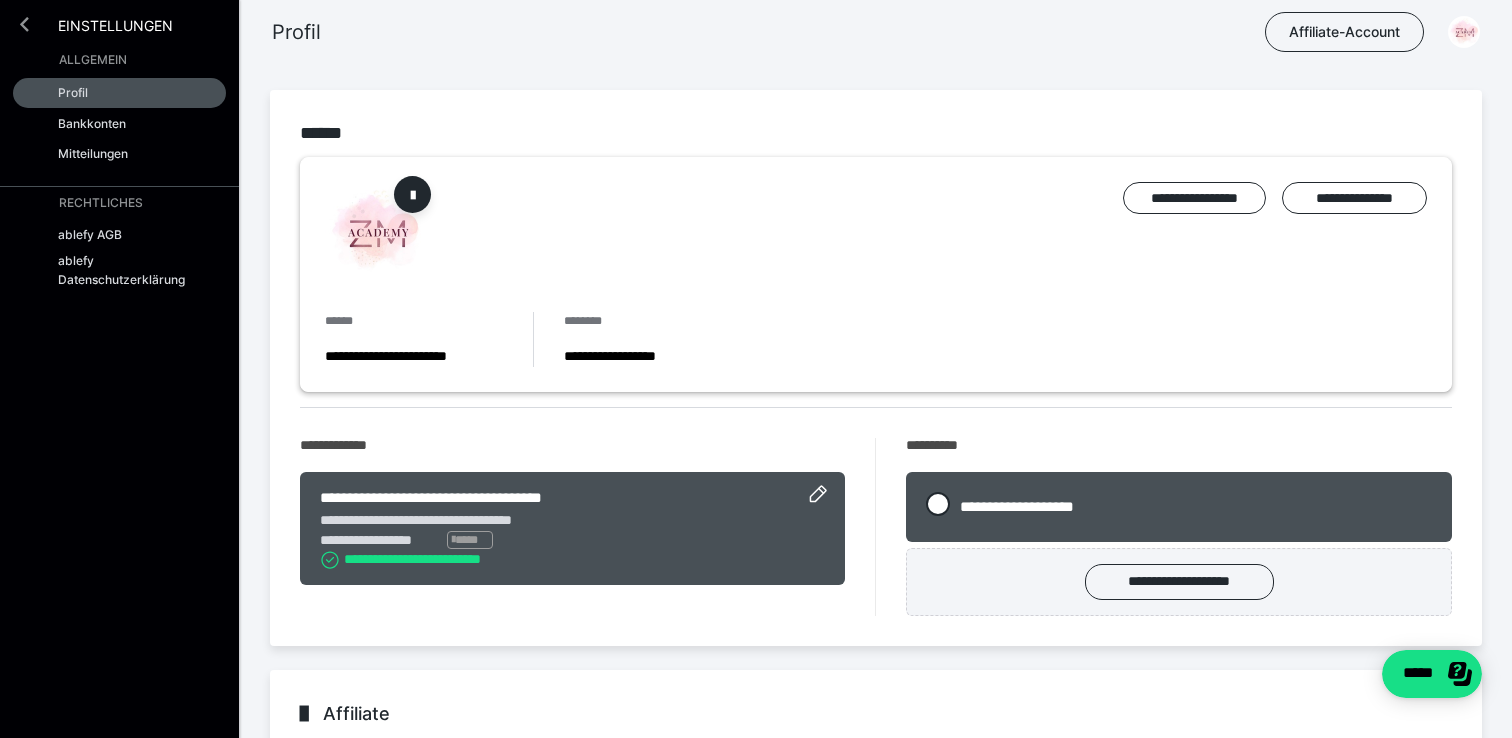 click at bounding box center [24, 24] 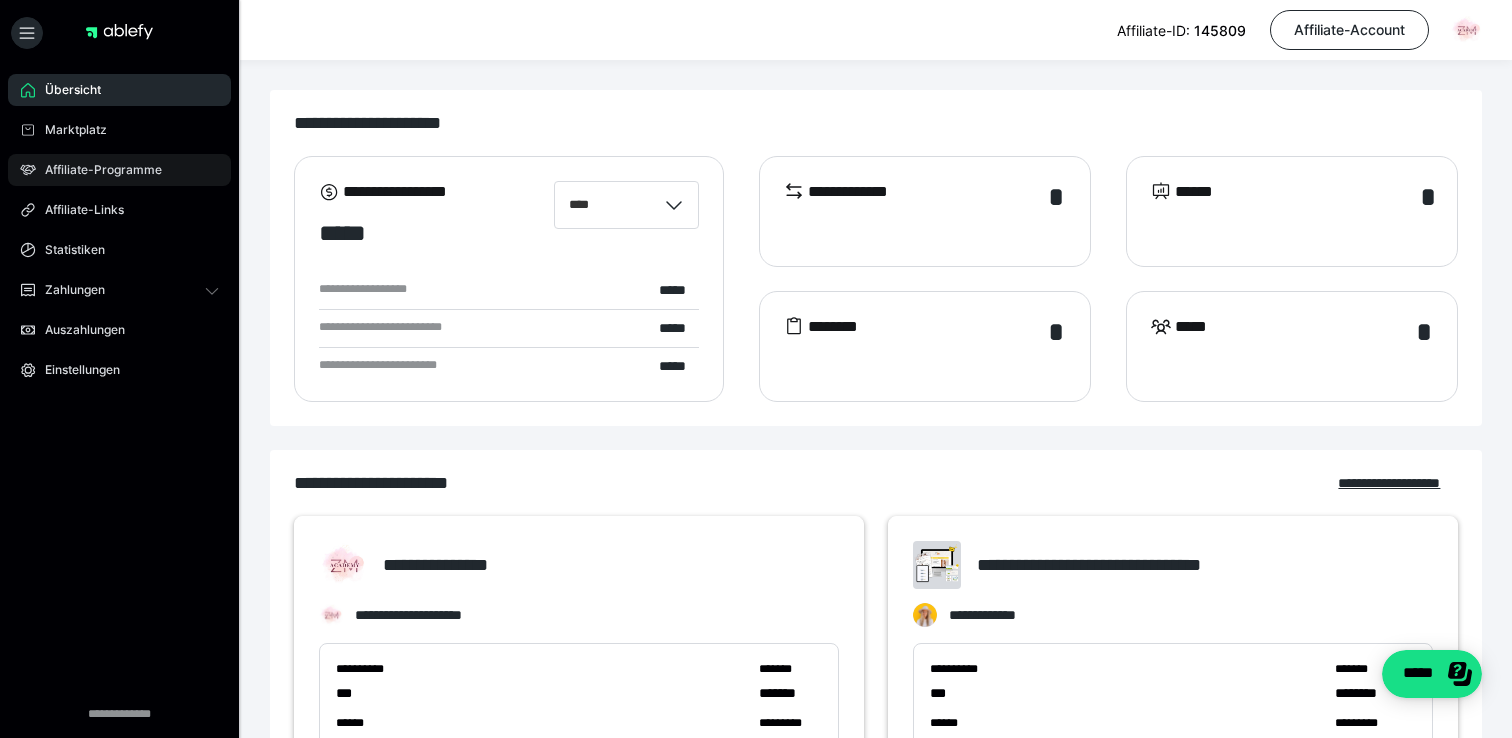 click on "Affiliate-Programme" at bounding box center [96, 170] 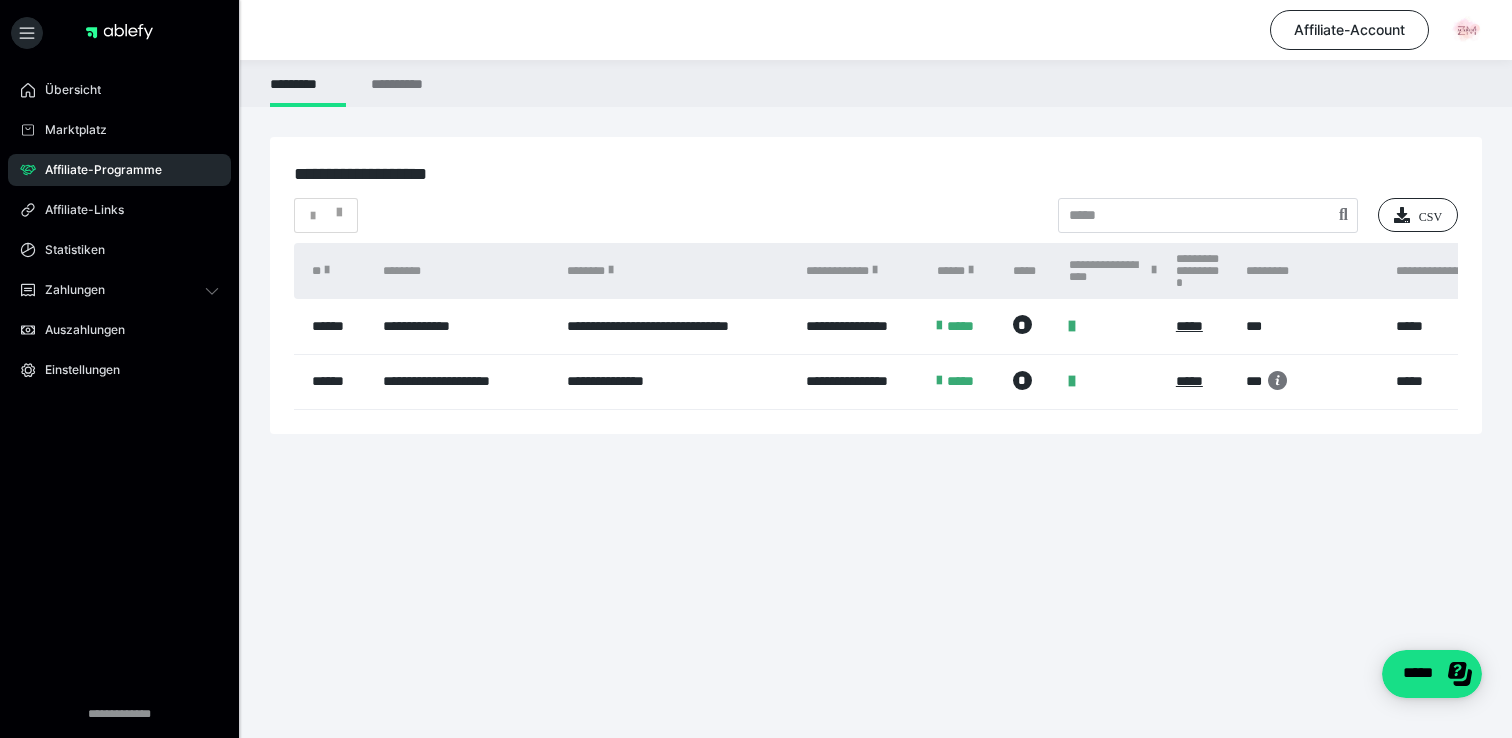 scroll, scrollTop: 0, scrollLeft: 128, axis: horizontal 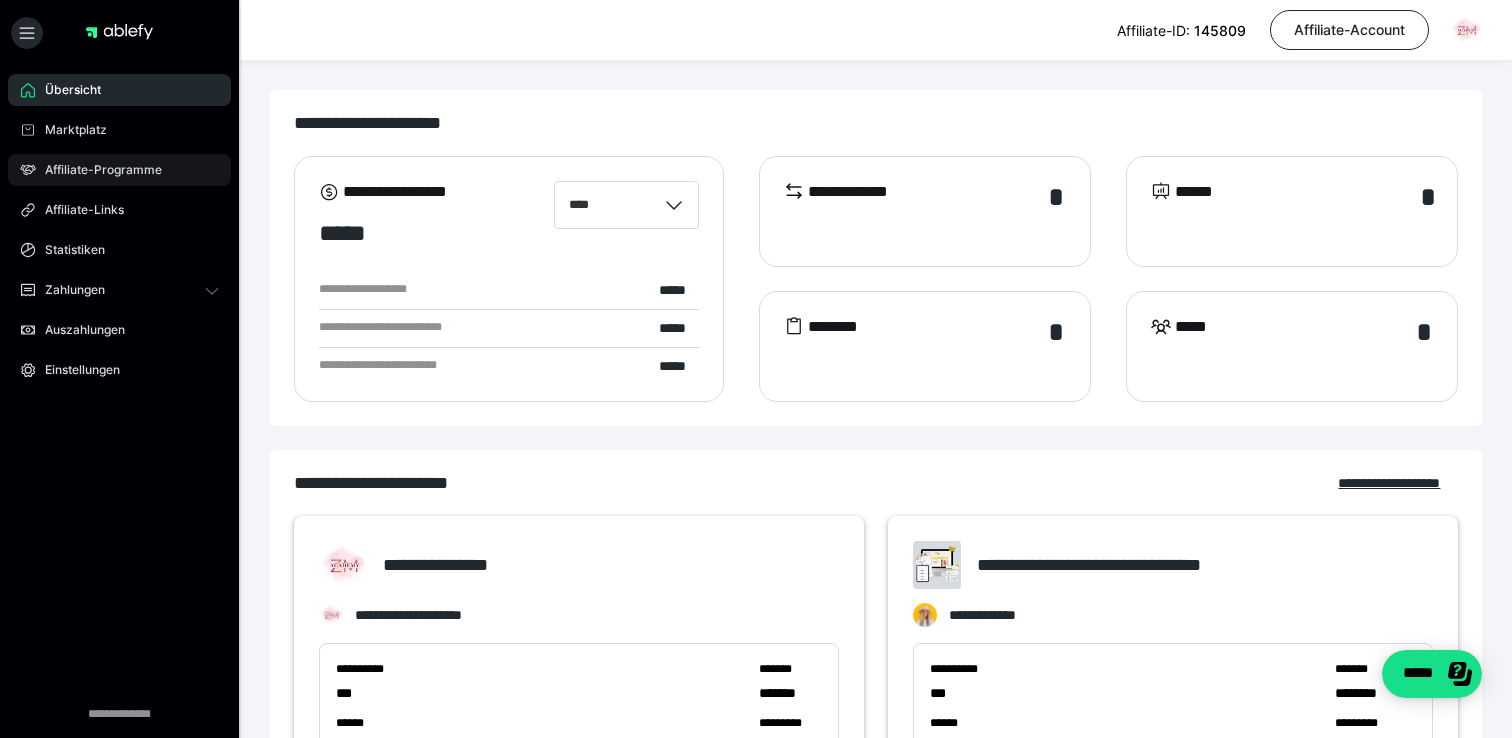 click on "Affiliate-Programme" at bounding box center (119, 170) 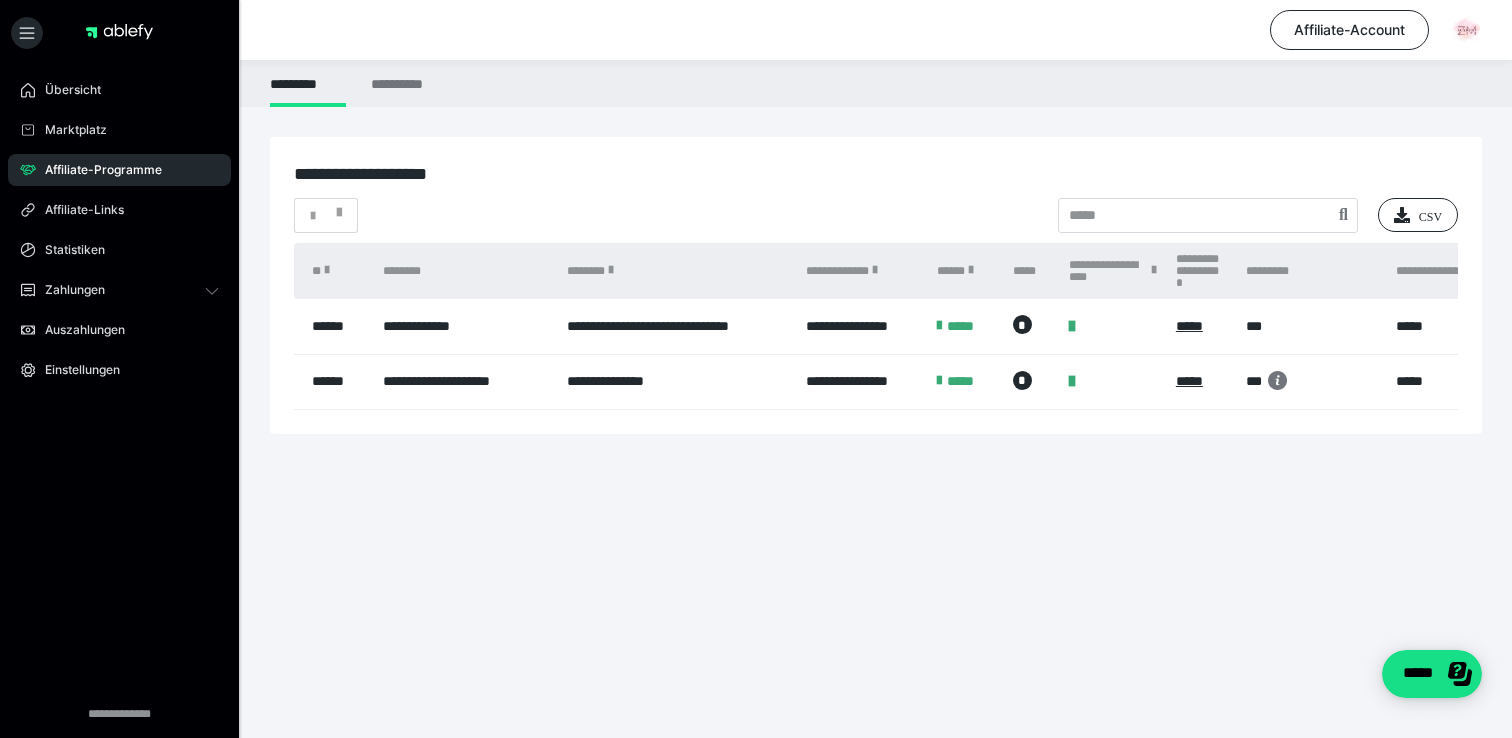 click on "*****" at bounding box center [964, 326] 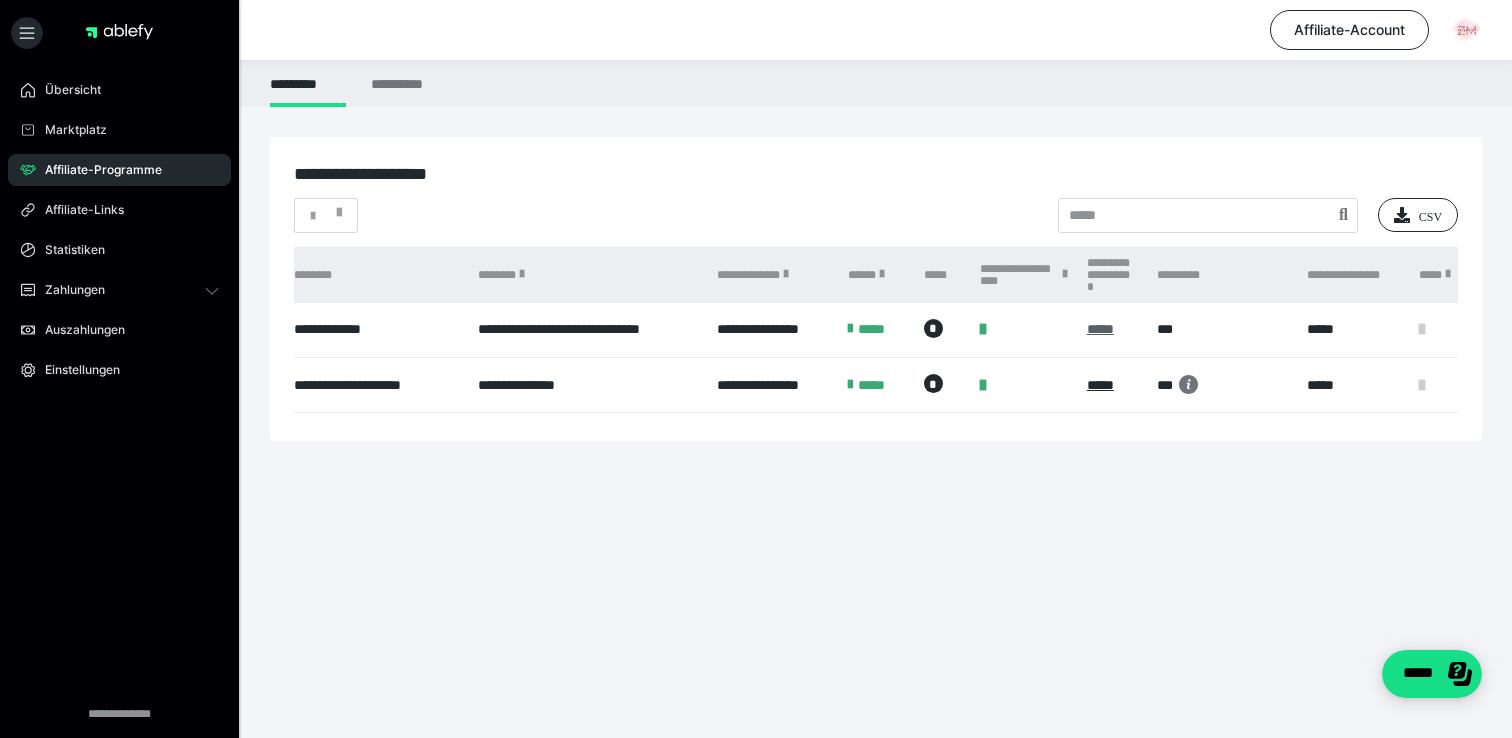 scroll, scrollTop: 0, scrollLeft: 128, axis: horizontal 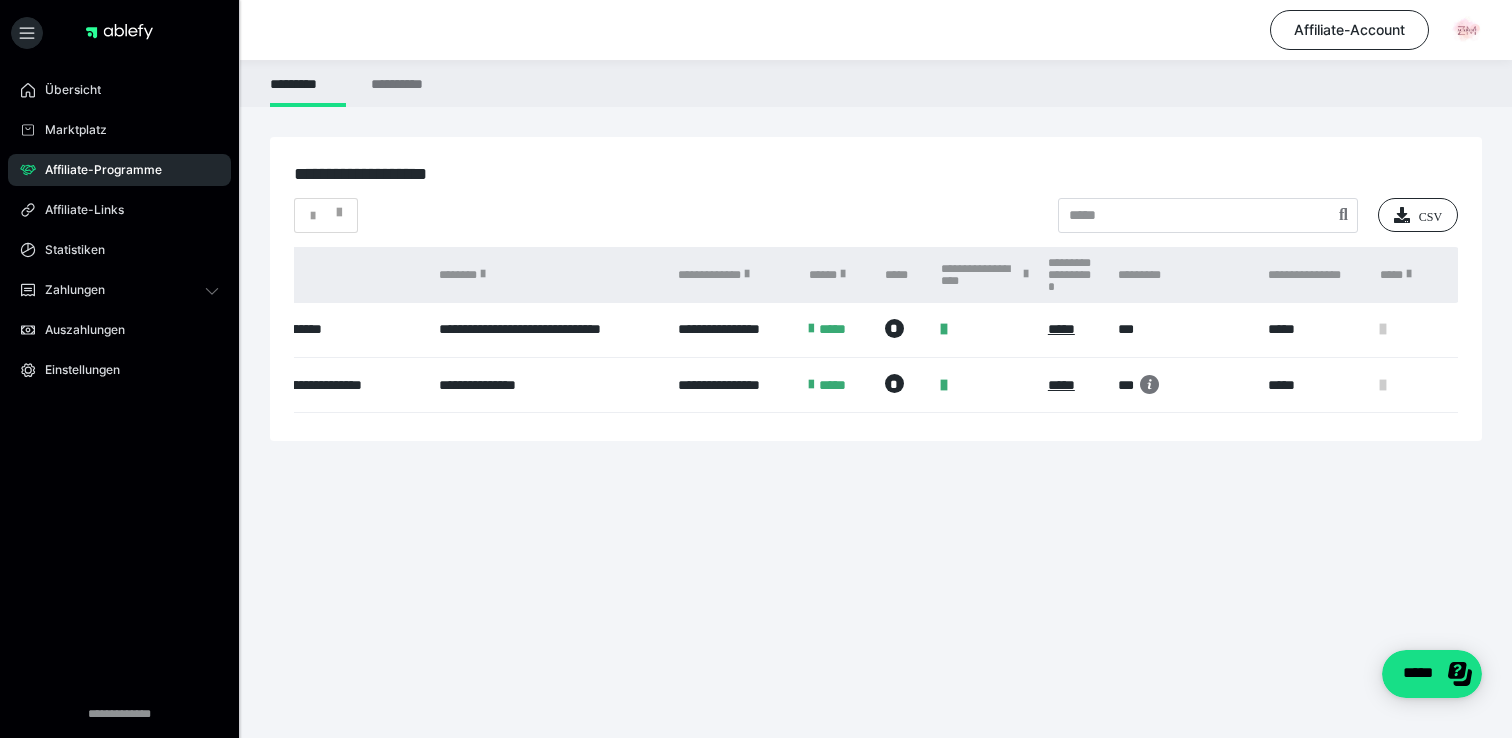 click at bounding box center (1383, 329) 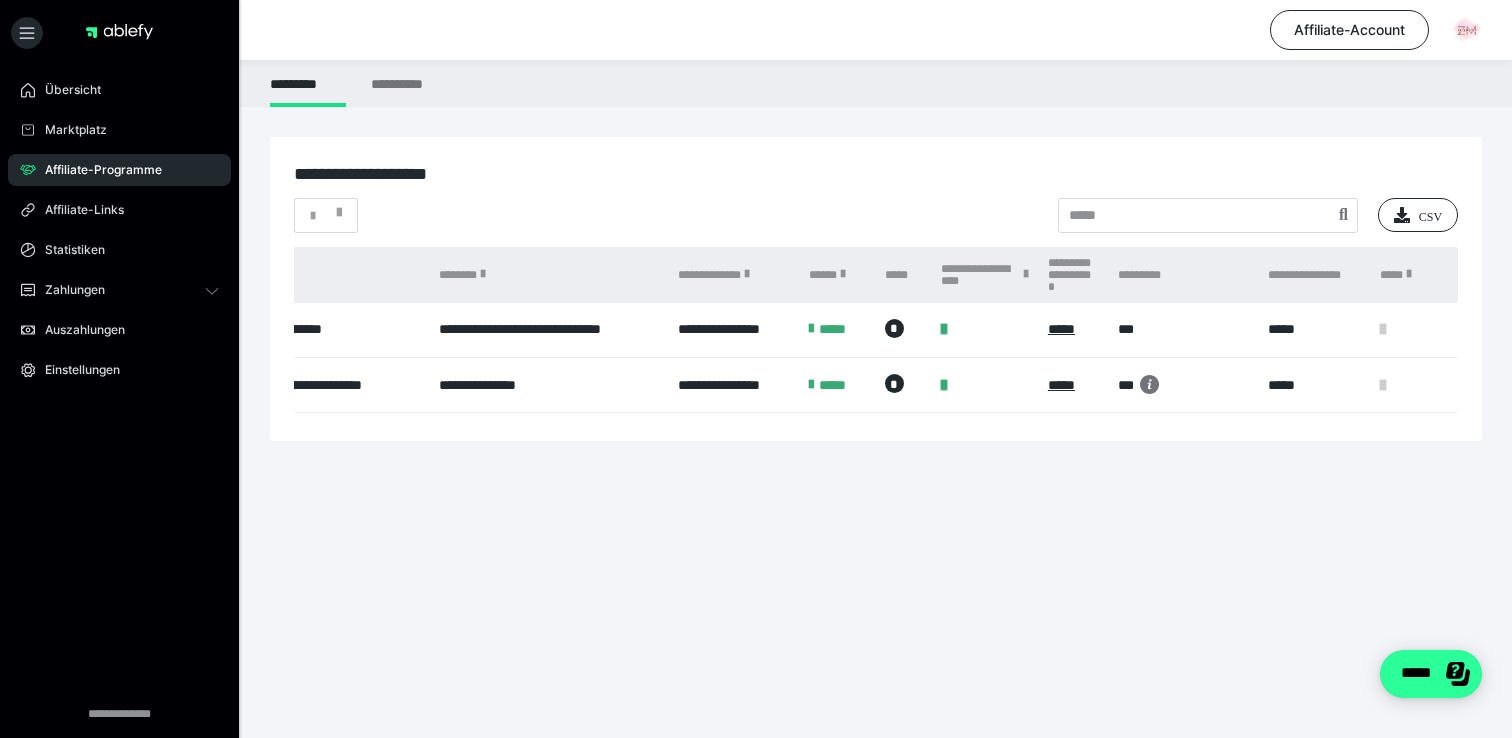 click on "*****" at bounding box center [1431, 674] 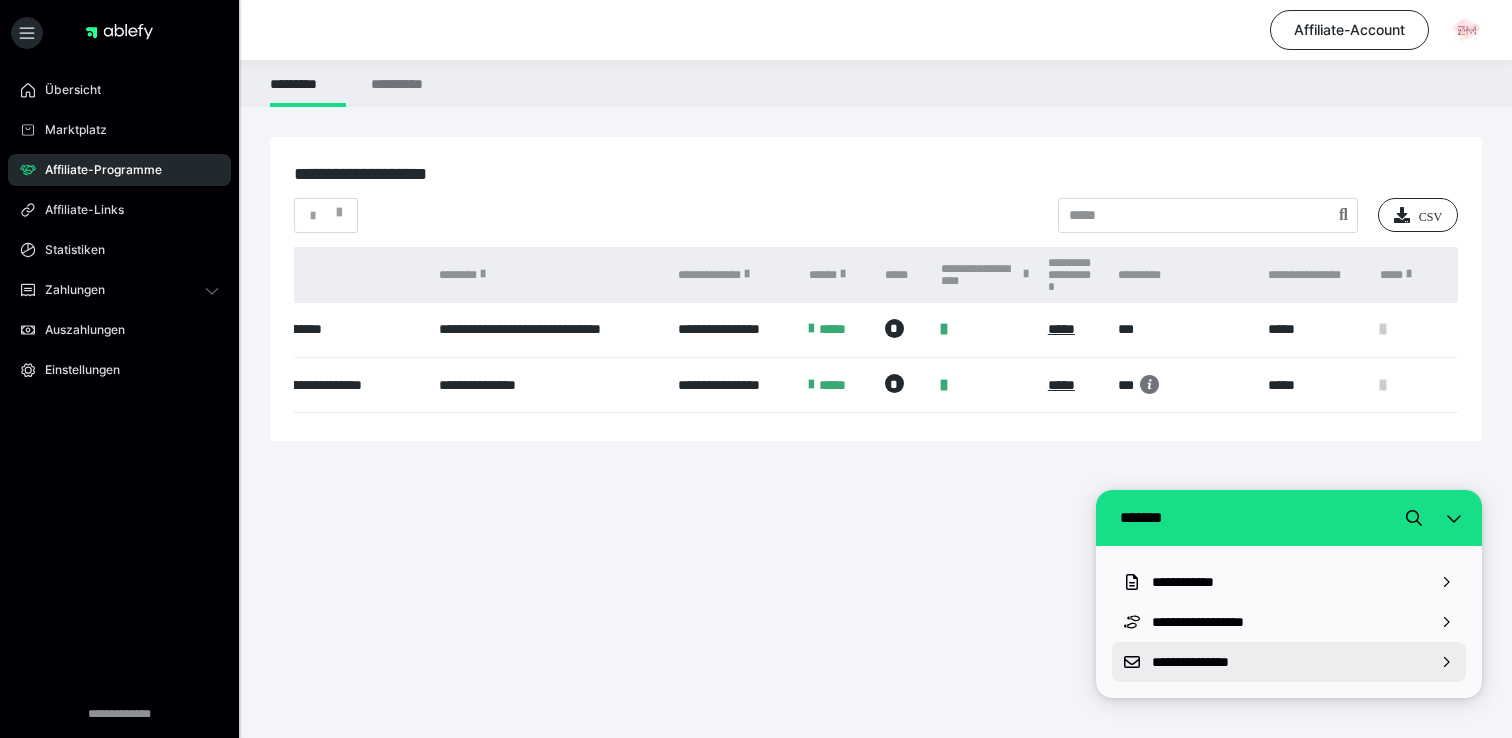 click on "**********" at bounding box center (1289, 662) 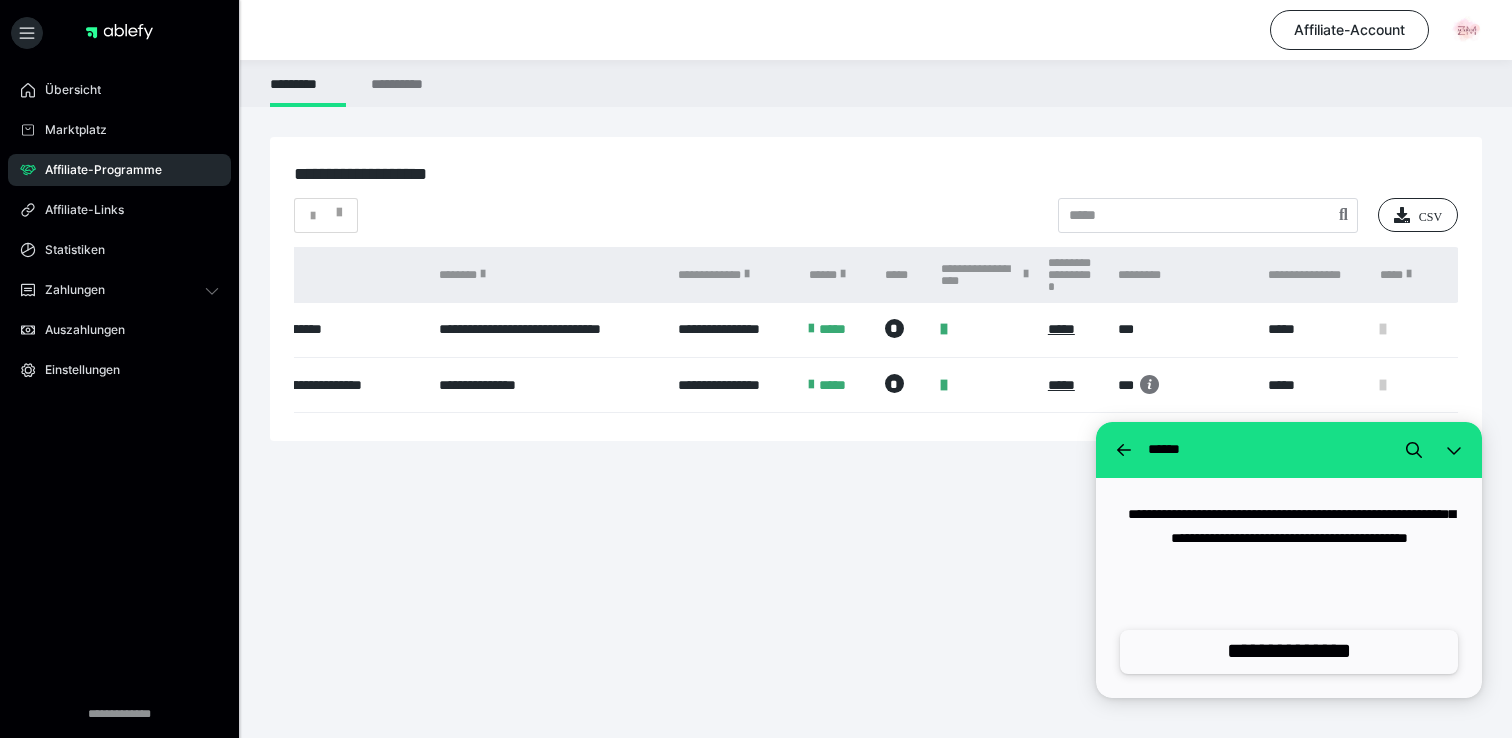 click on "**********" at bounding box center (1289, 651) 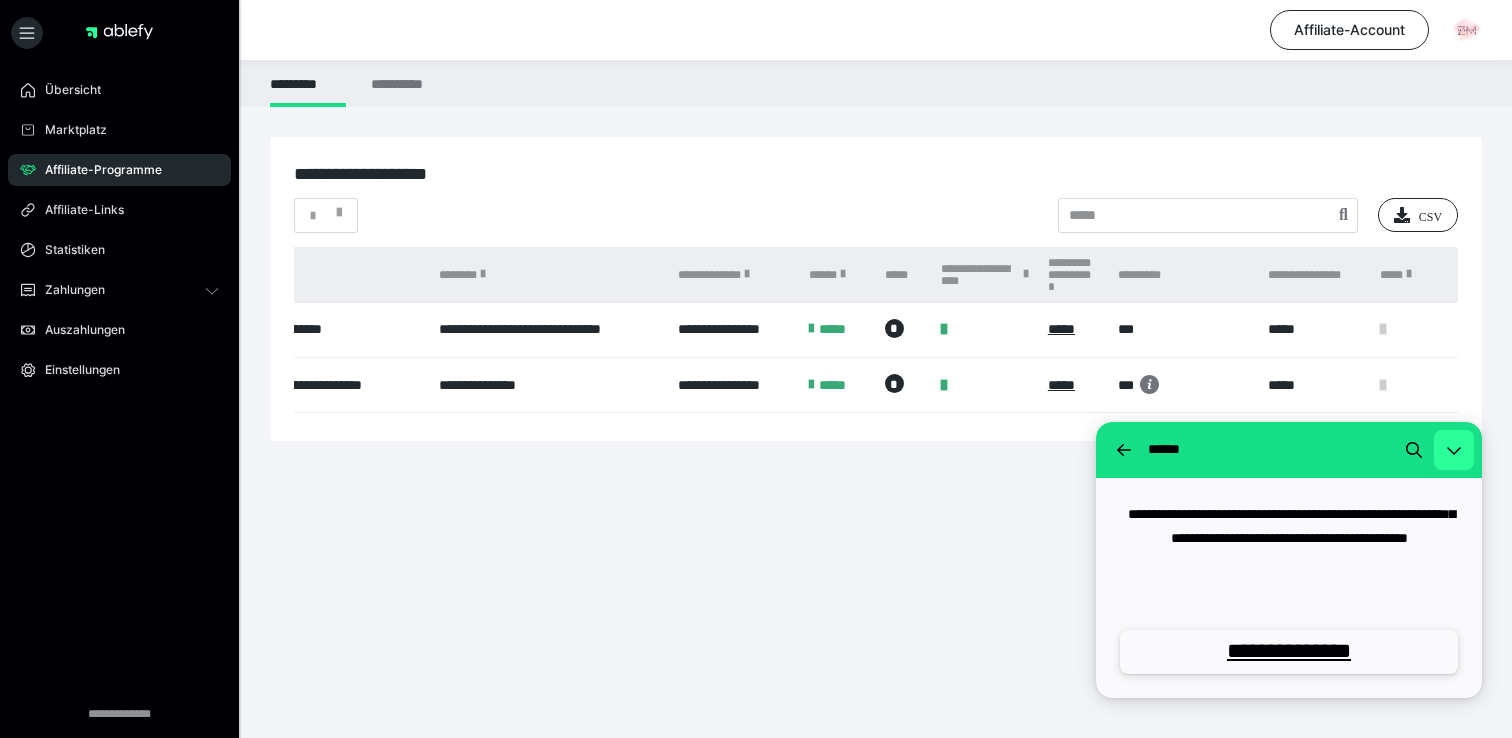 click 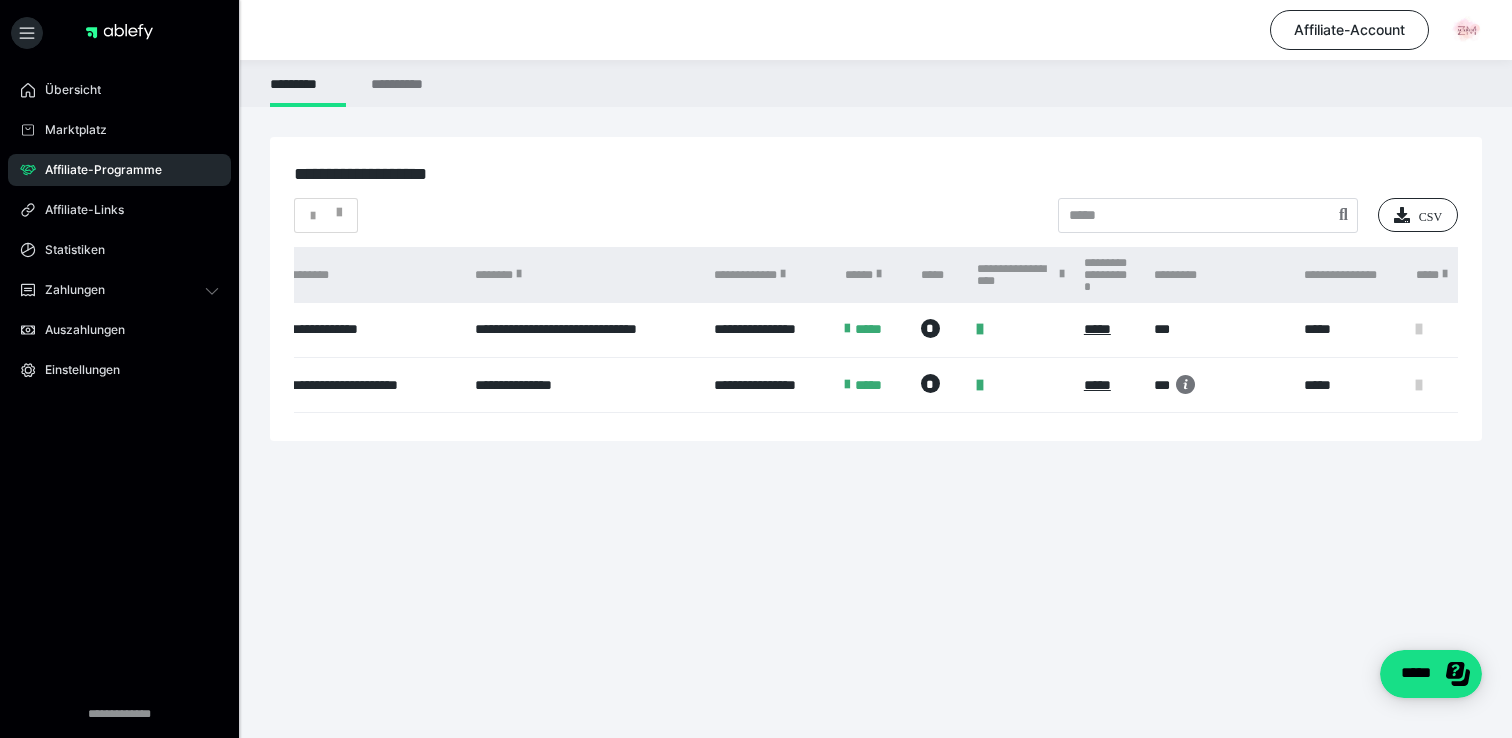scroll, scrollTop: 0, scrollLeft: 128, axis: horizontal 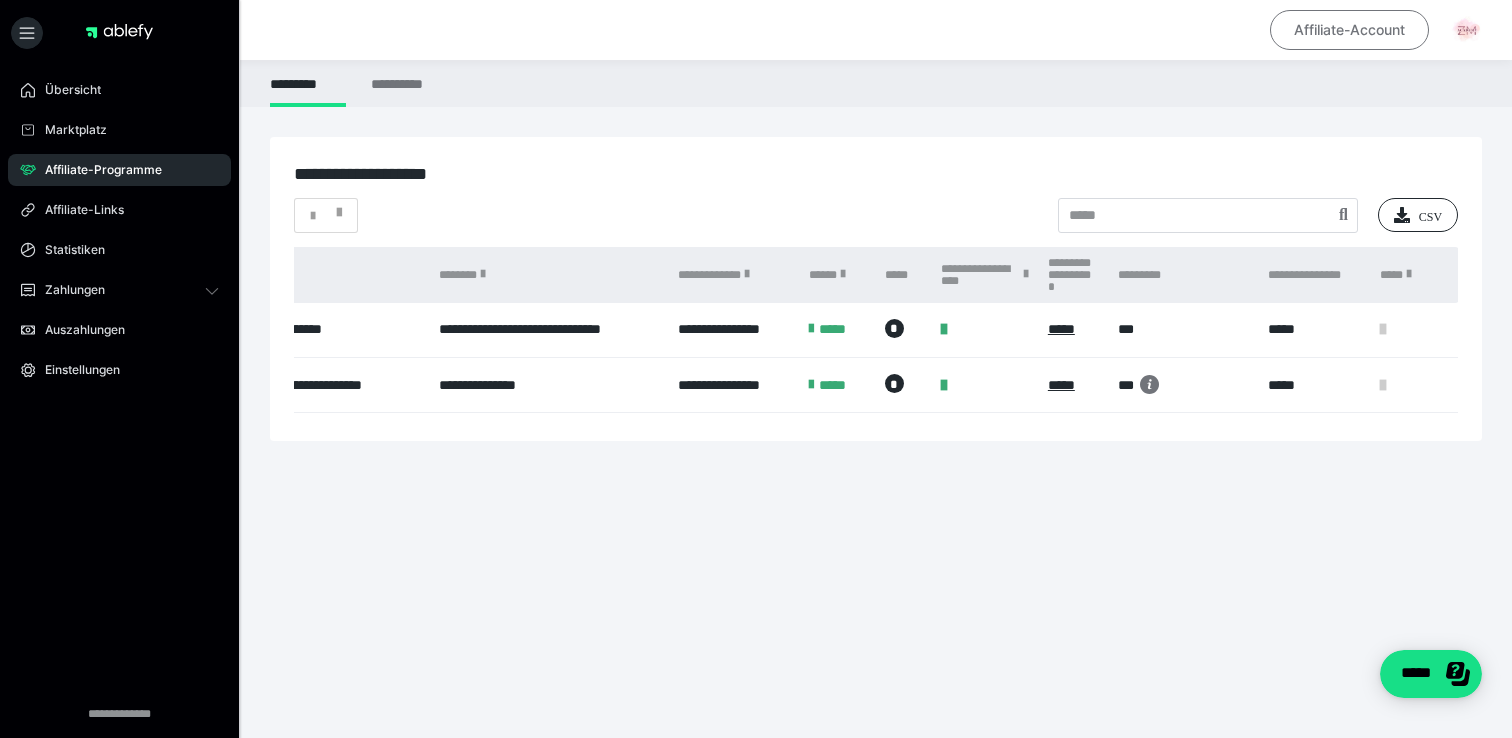 click on "Affiliate-Account" at bounding box center [1349, 30] 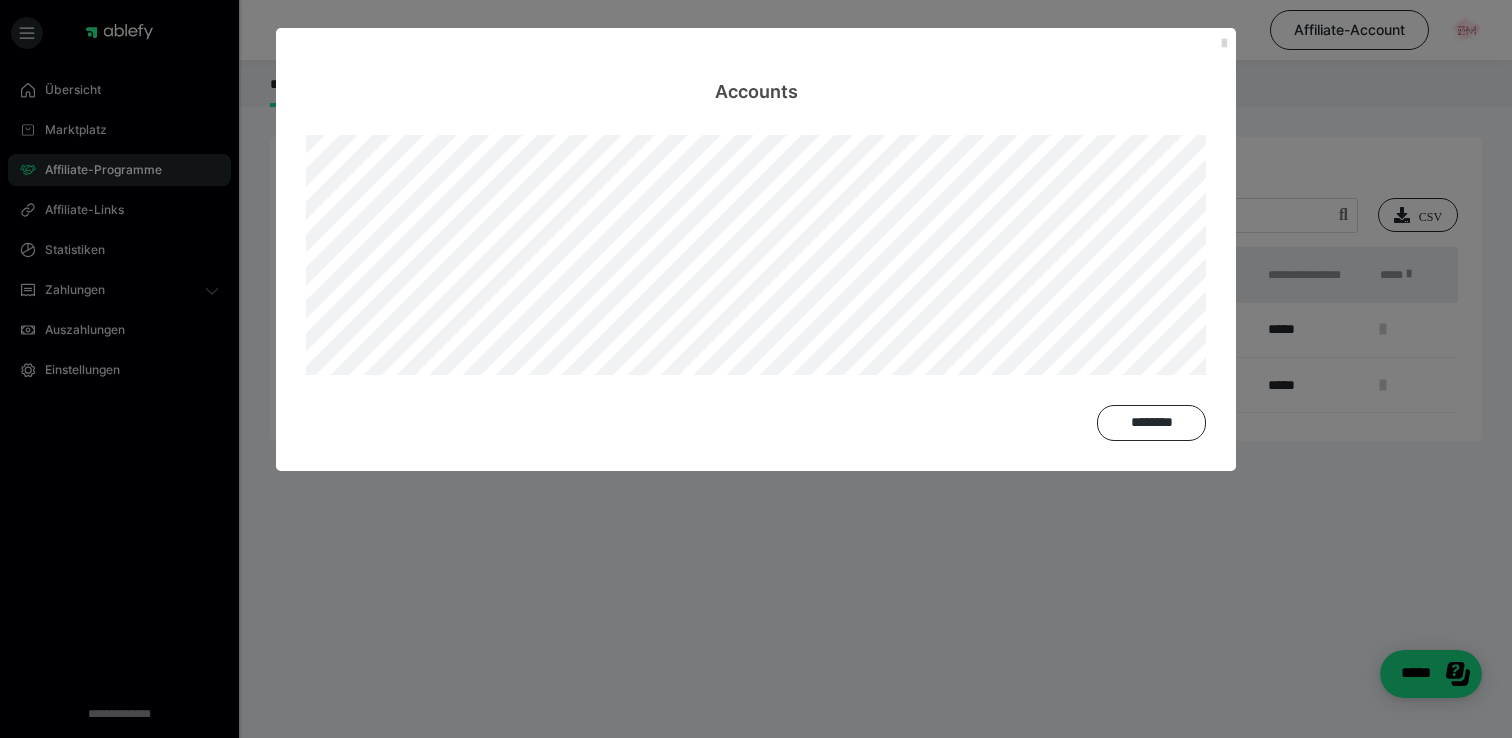 click at bounding box center (1224, 44) 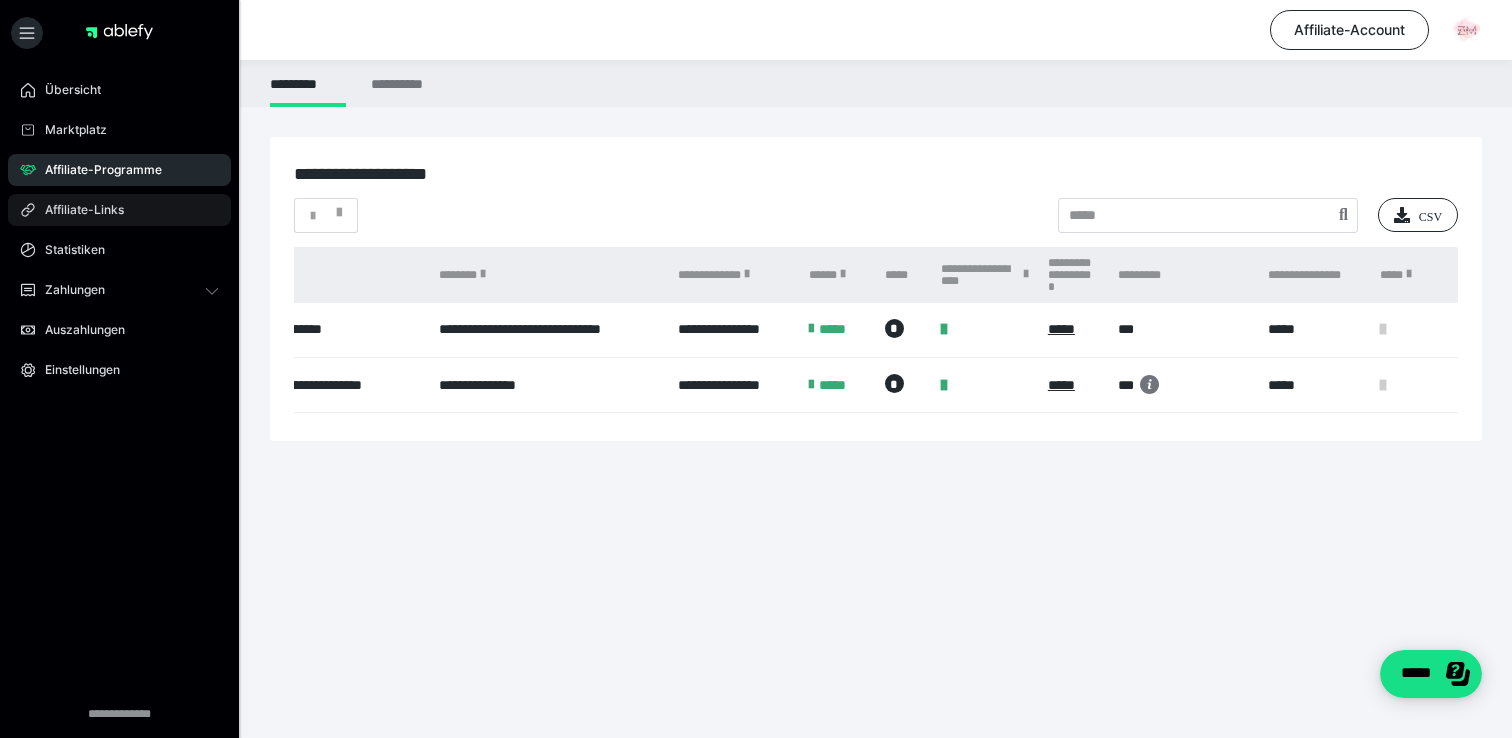 click on "Affiliate-Links" at bounding box center [77, 210] 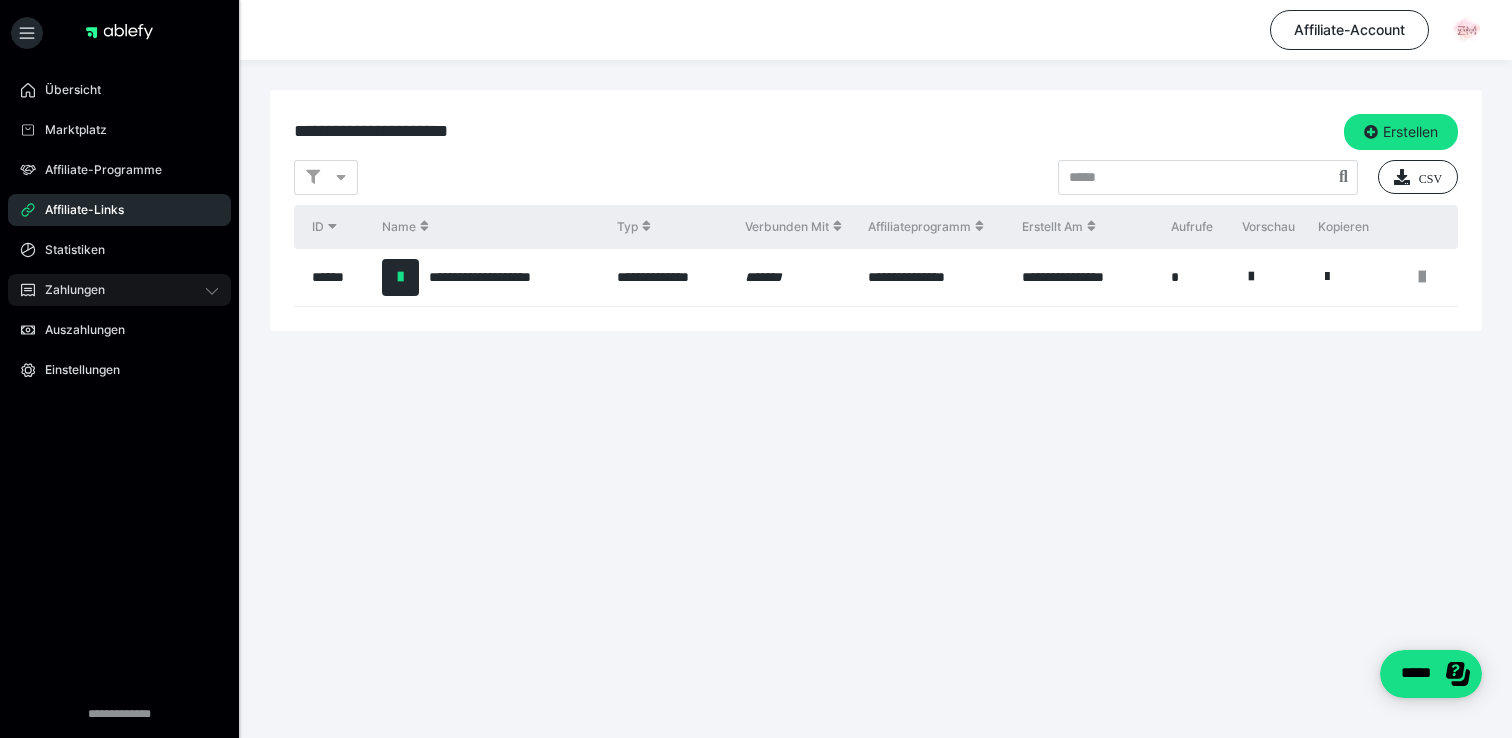 click on "Zahlungen" at bounding box center (119, 290) 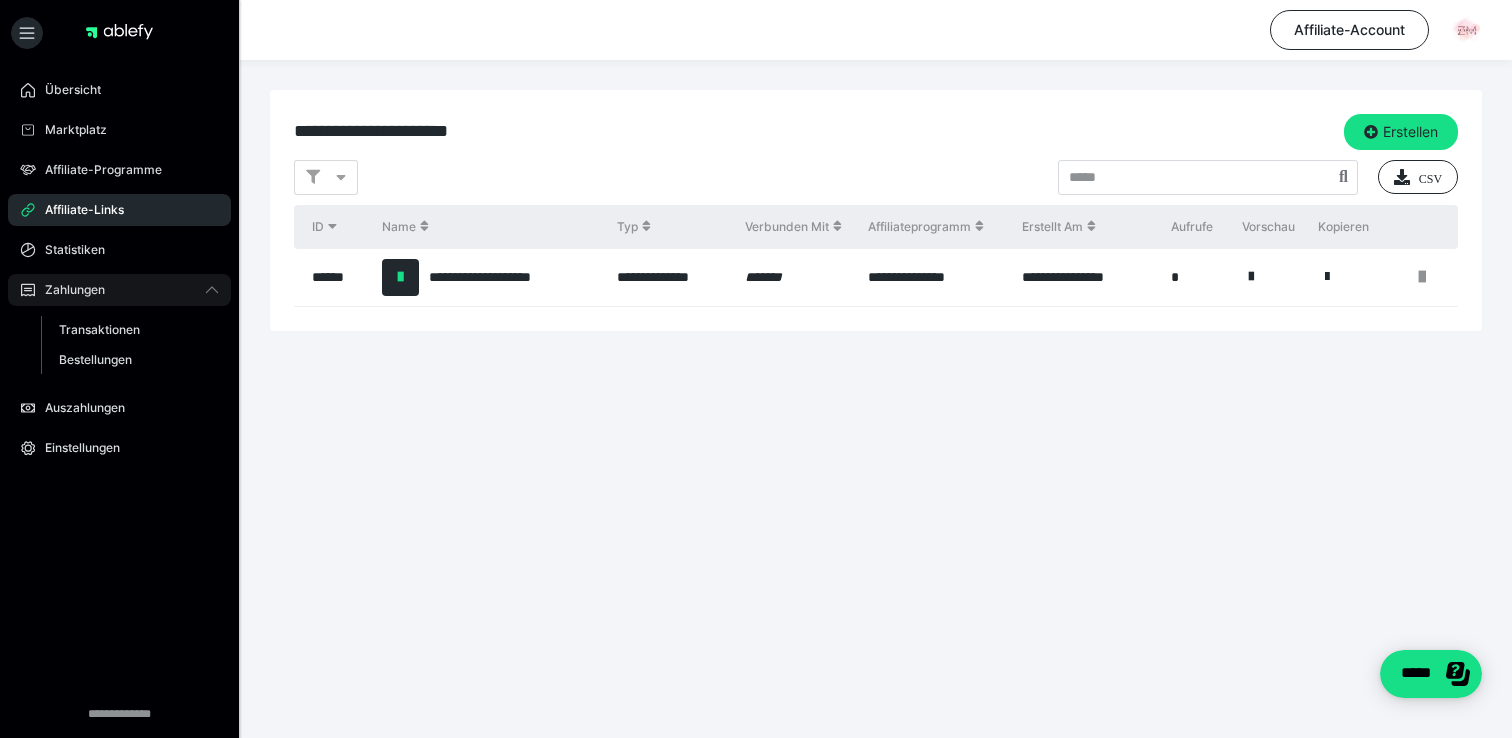 click on "Zahlungen" at bounding box center [119, 290] 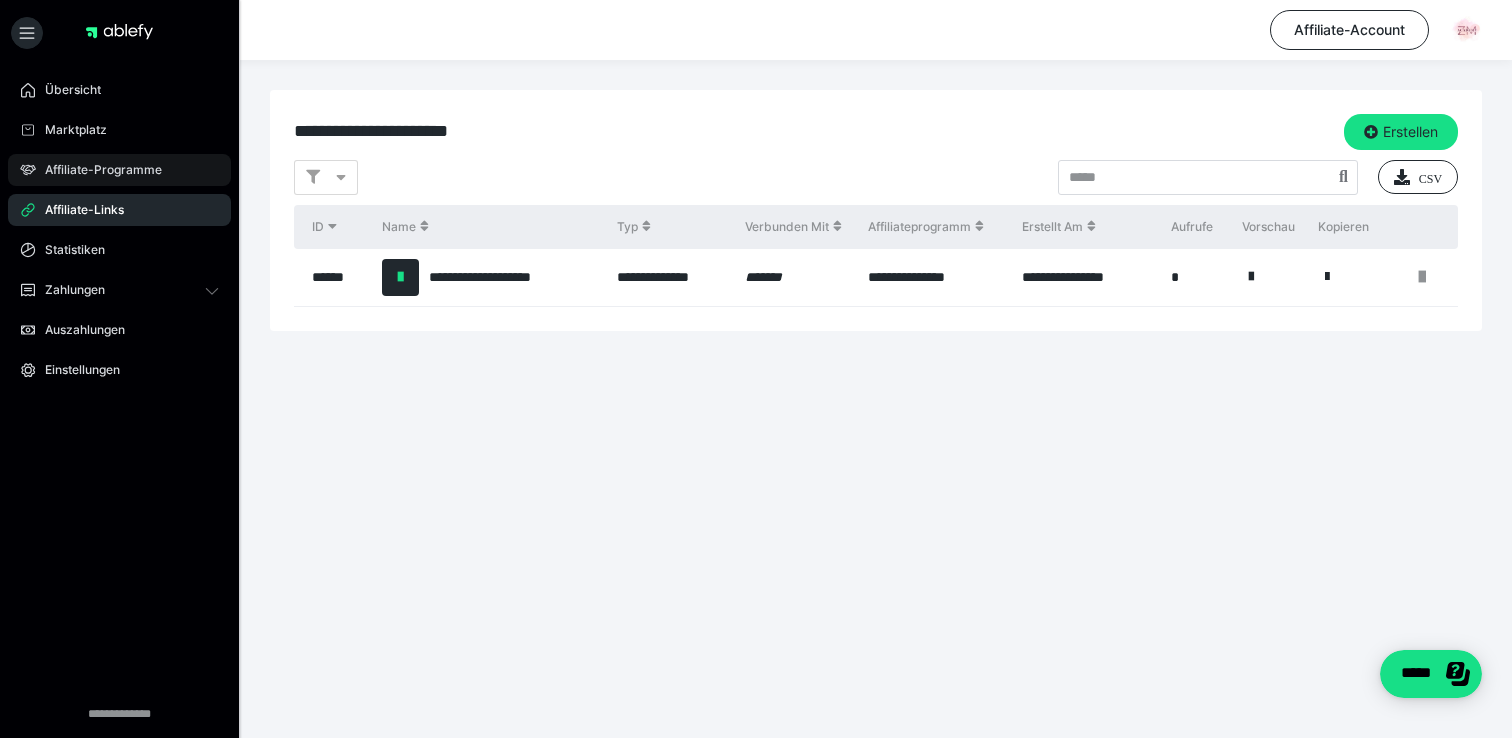 click on "Affiliate-Programme" at bounding box center [119, 170] 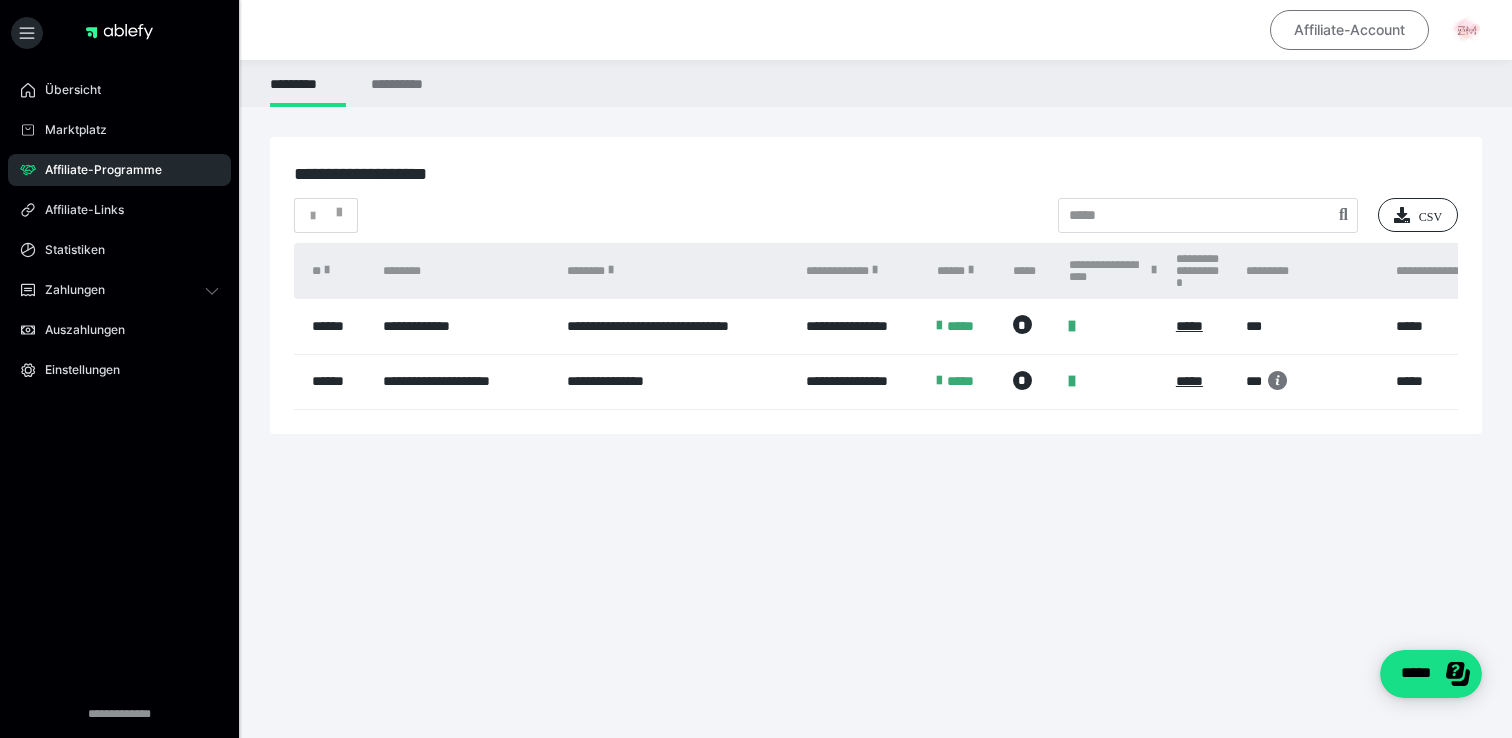 click on "Affiliate-Account" at bounding box center (1349, 30) 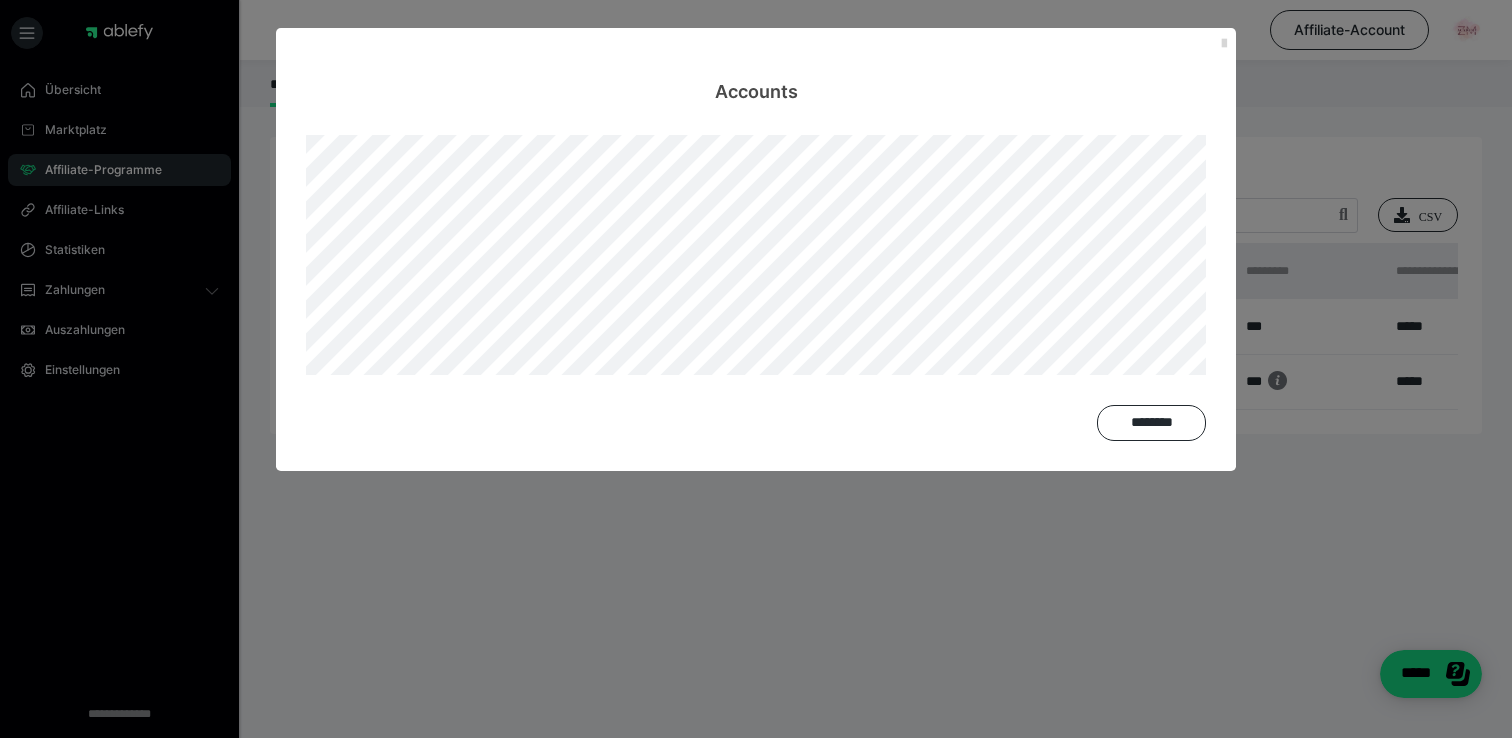 click at bounding box center (1224, 44) 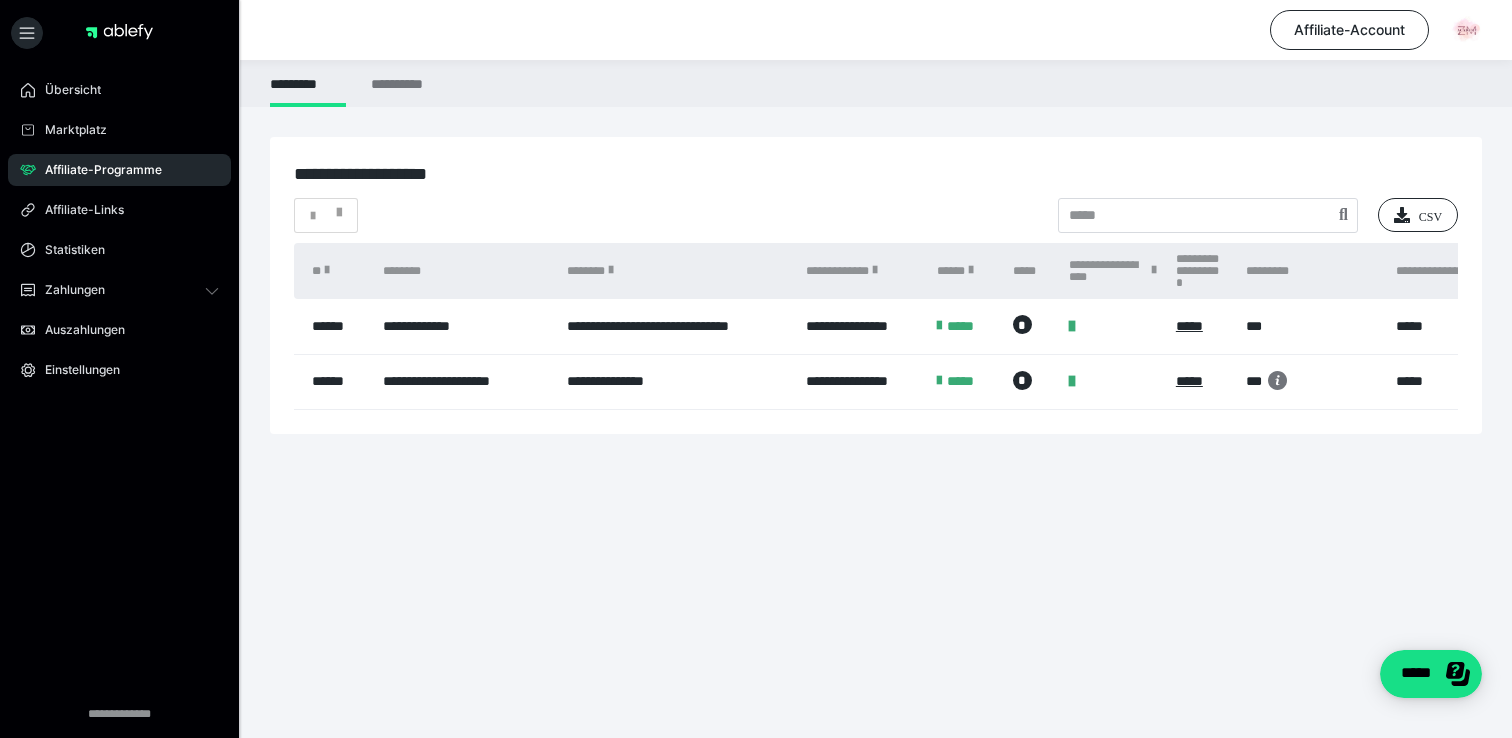click on "******" at bounding box center (333, 326) 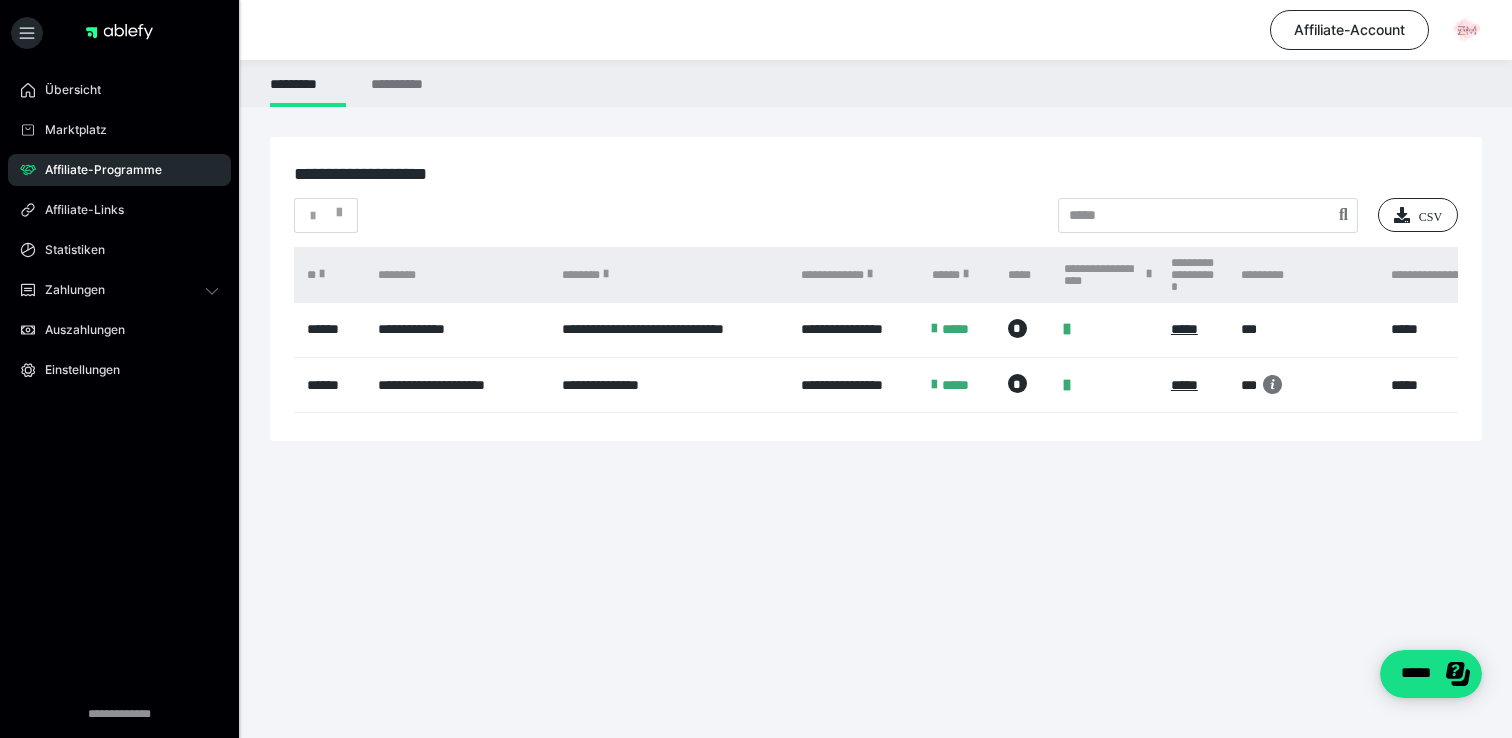 scroll, scrollTop: 0, scrollLeft: 0, axis: both 